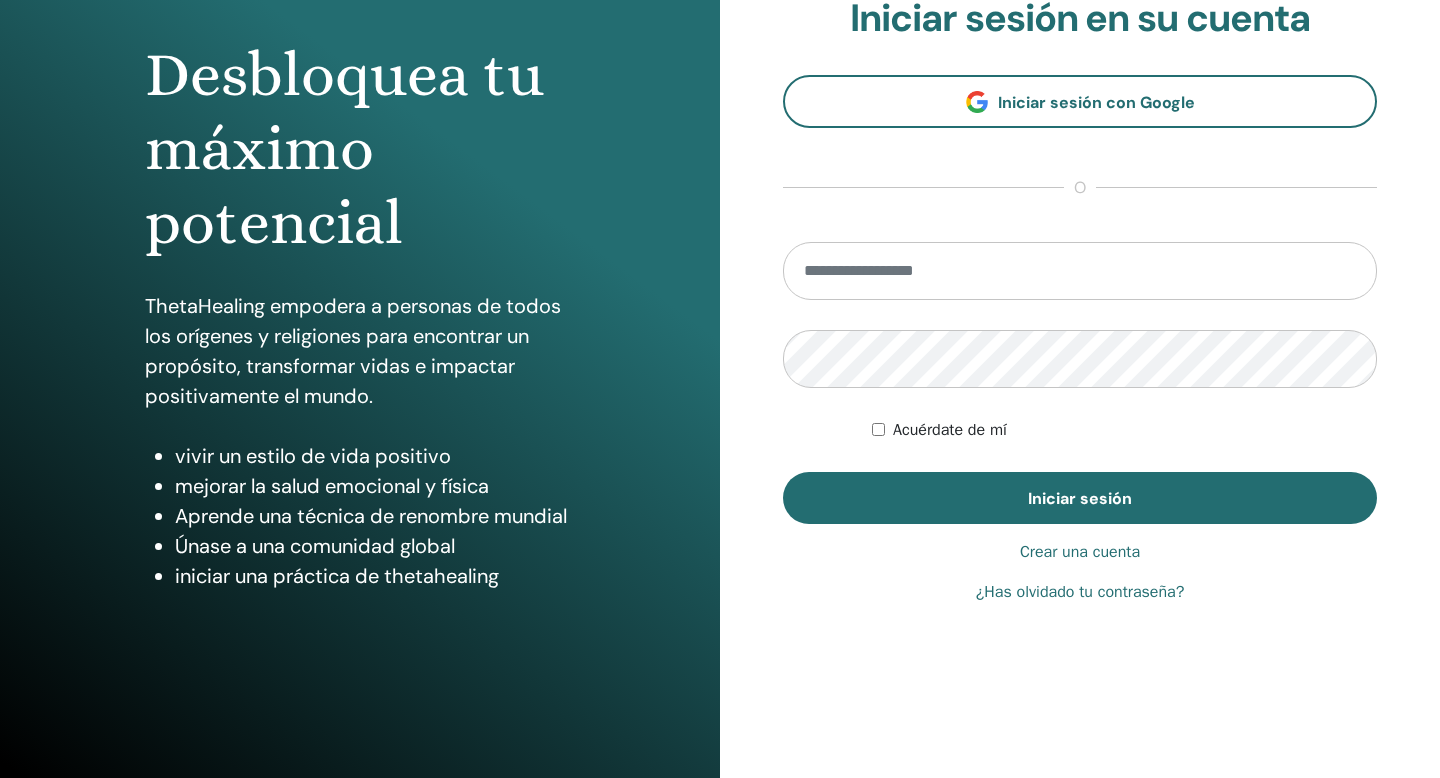 scroll, scrollTop: 182, scrollLeft: 0, axis: vertical 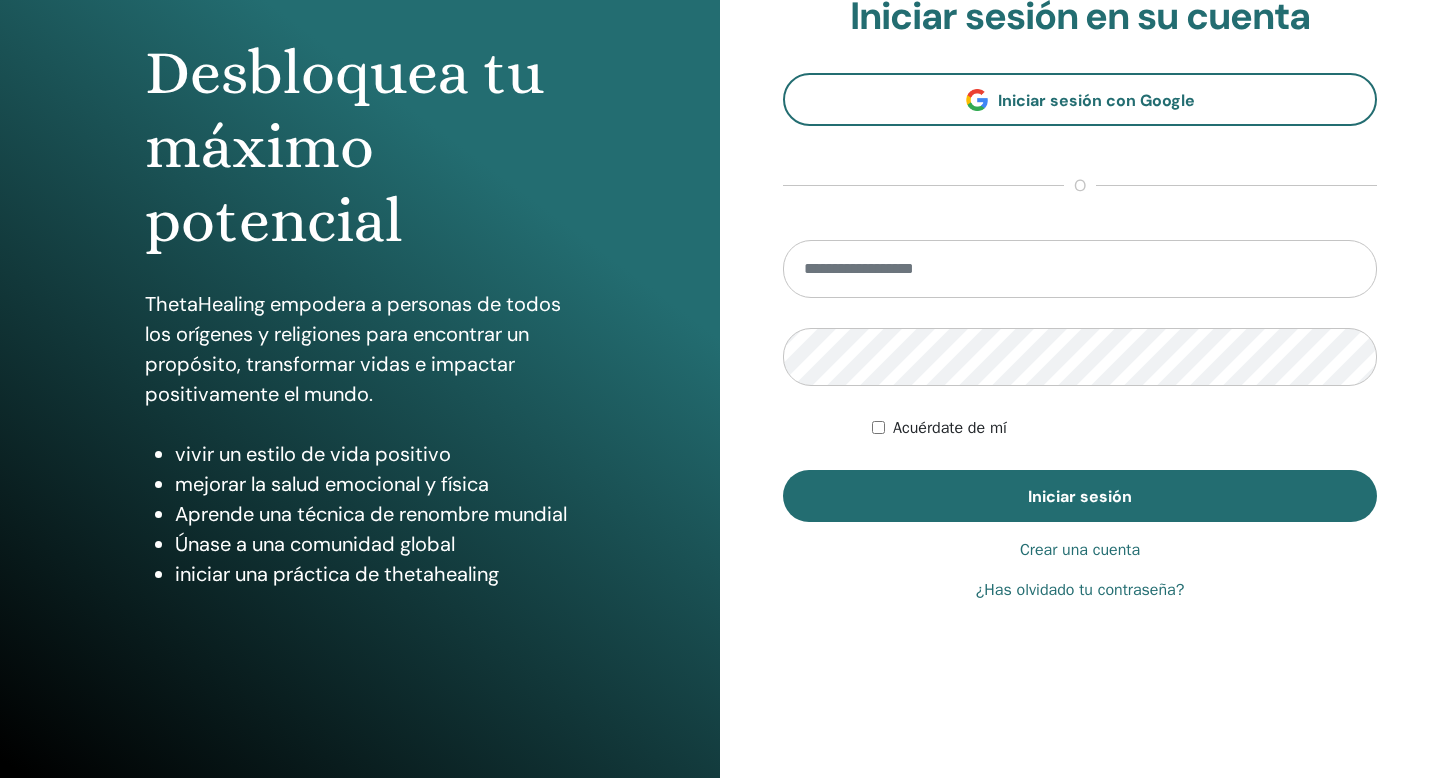 click at bounding box center (1080, 269) 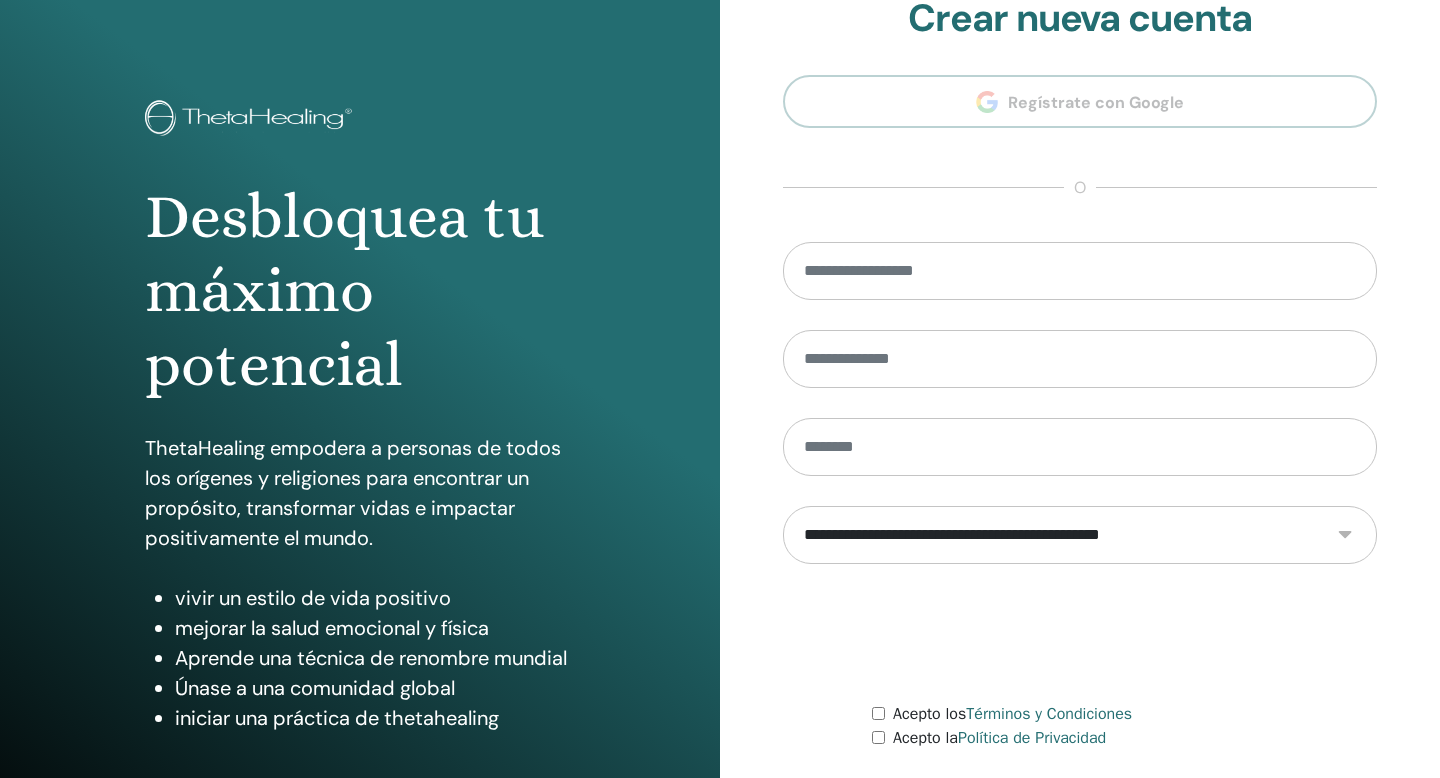 scroll, scrollTop: 0, scrollLeft: 0, axis: both 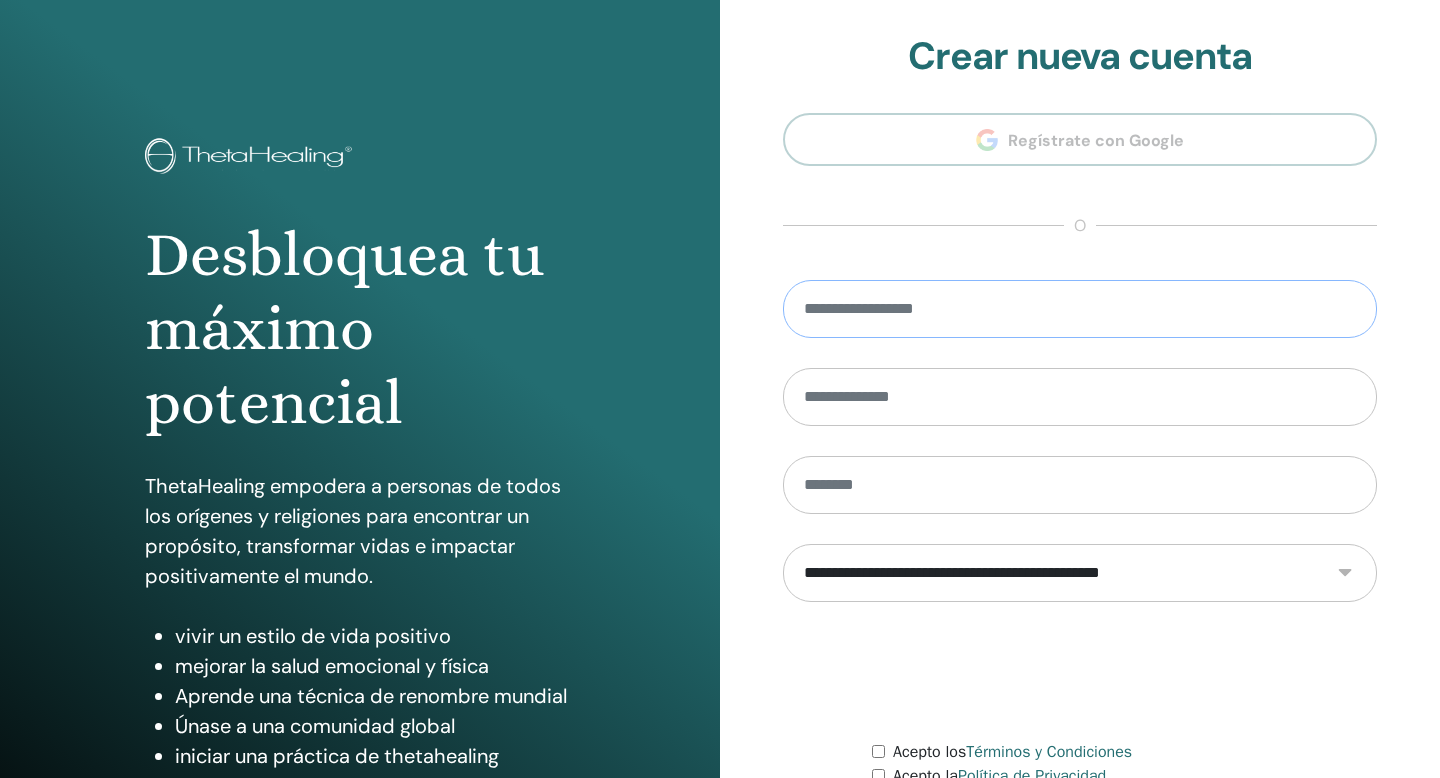 click at bounding box center (1080, 309) 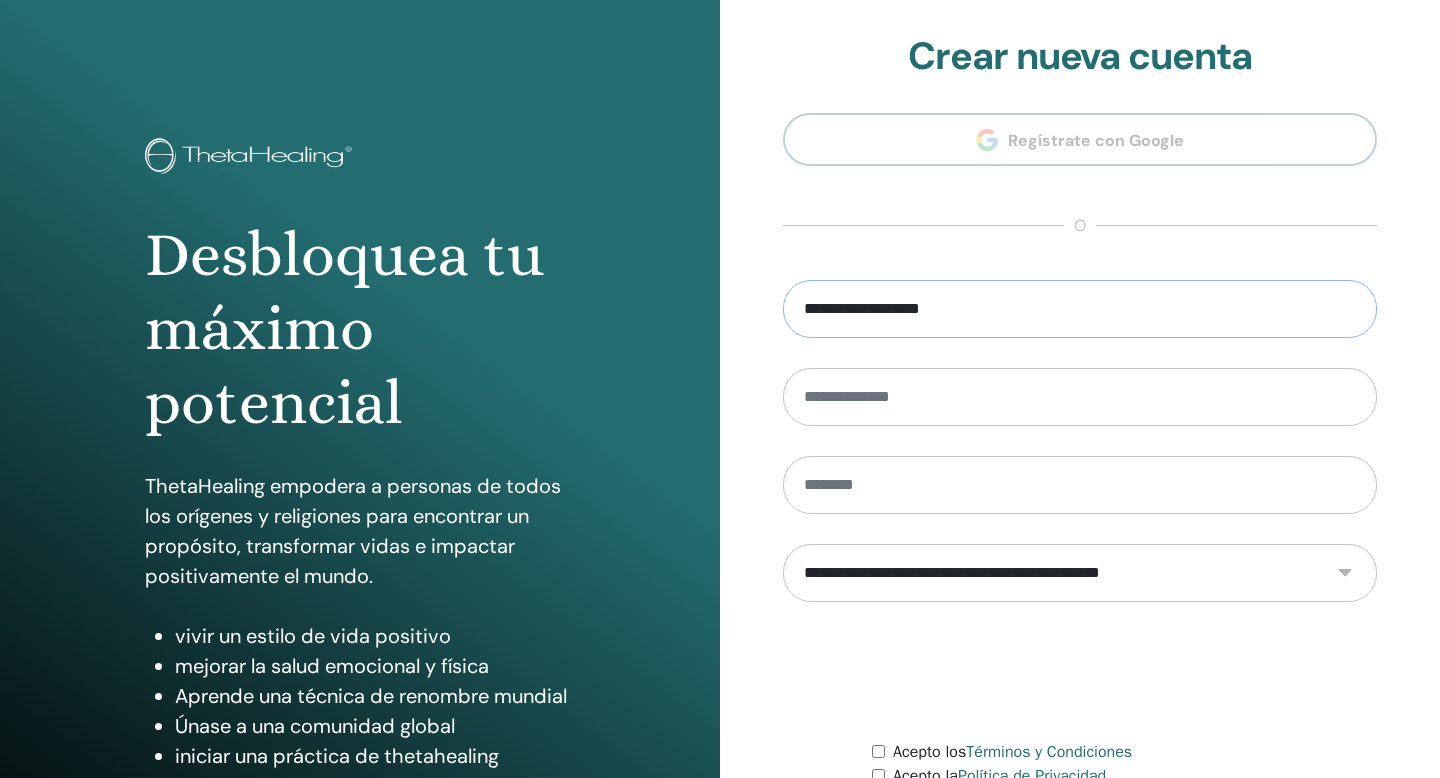 type on "**********" 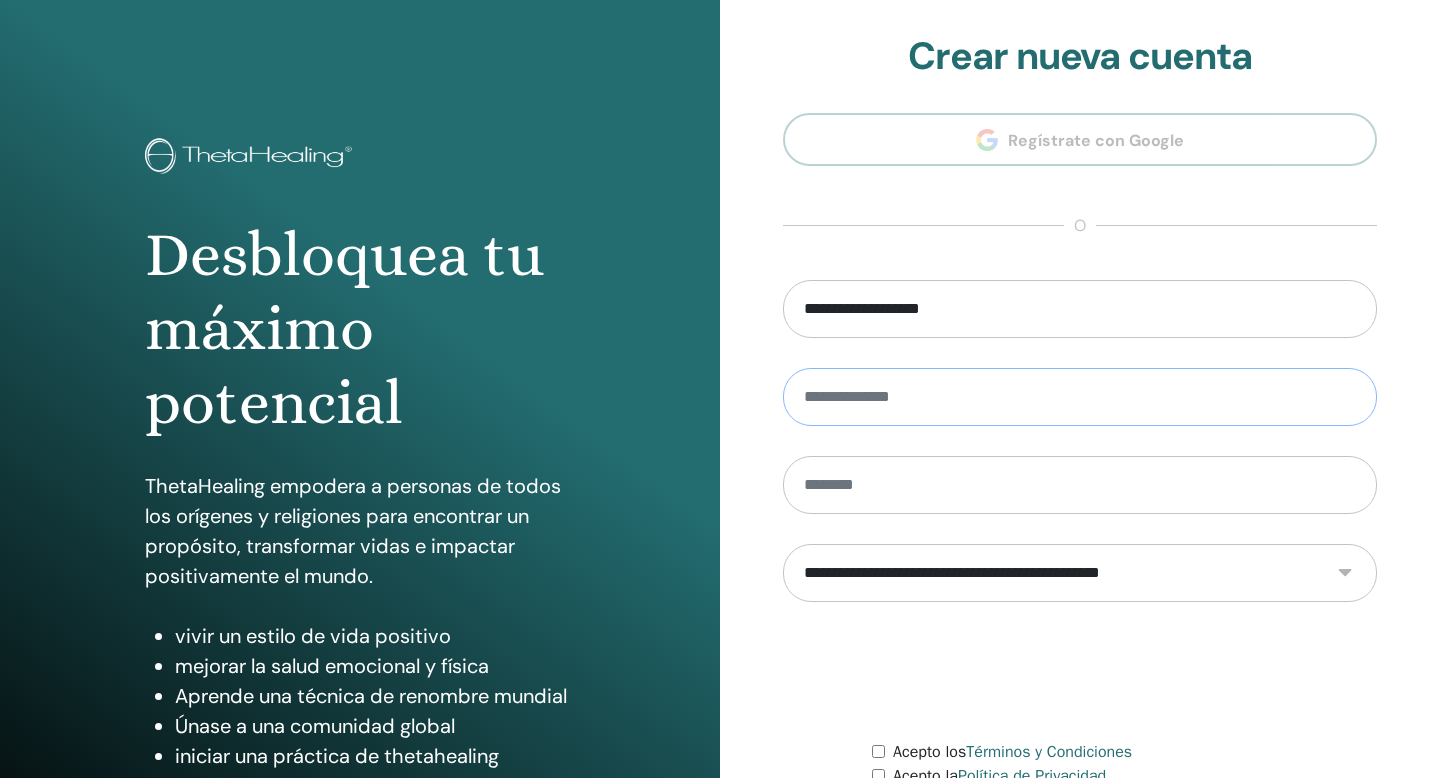 click at bounding box center (1080, 397) 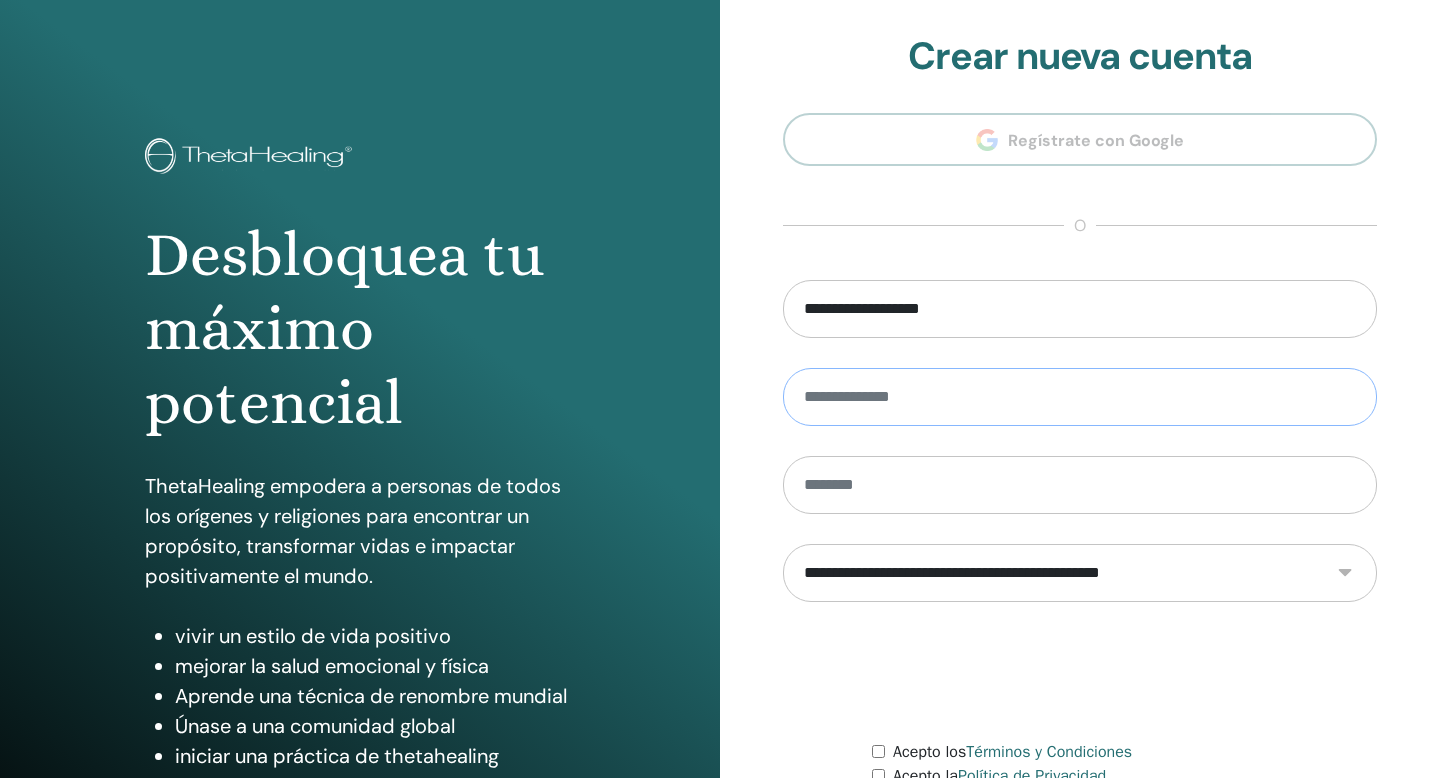 type on "**********" 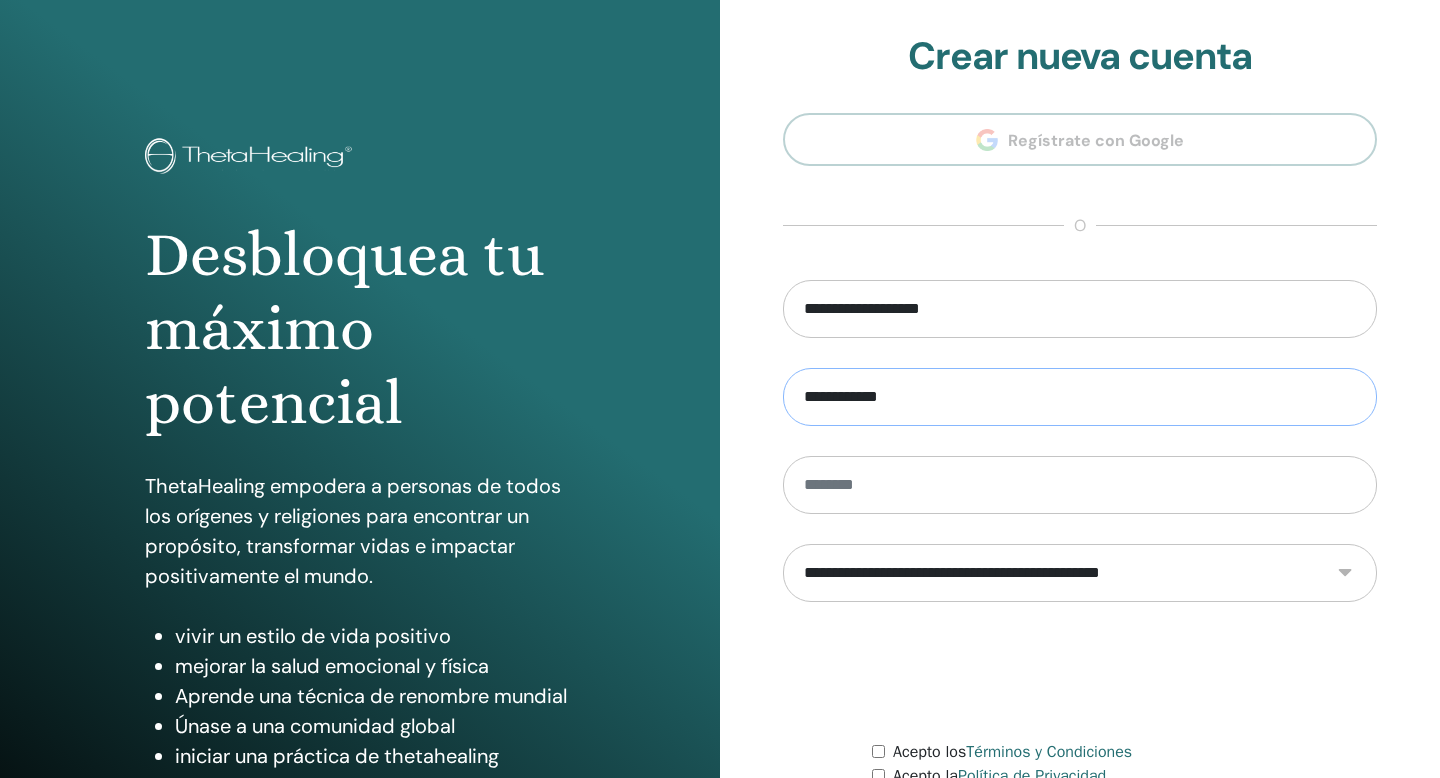 type on "**********" 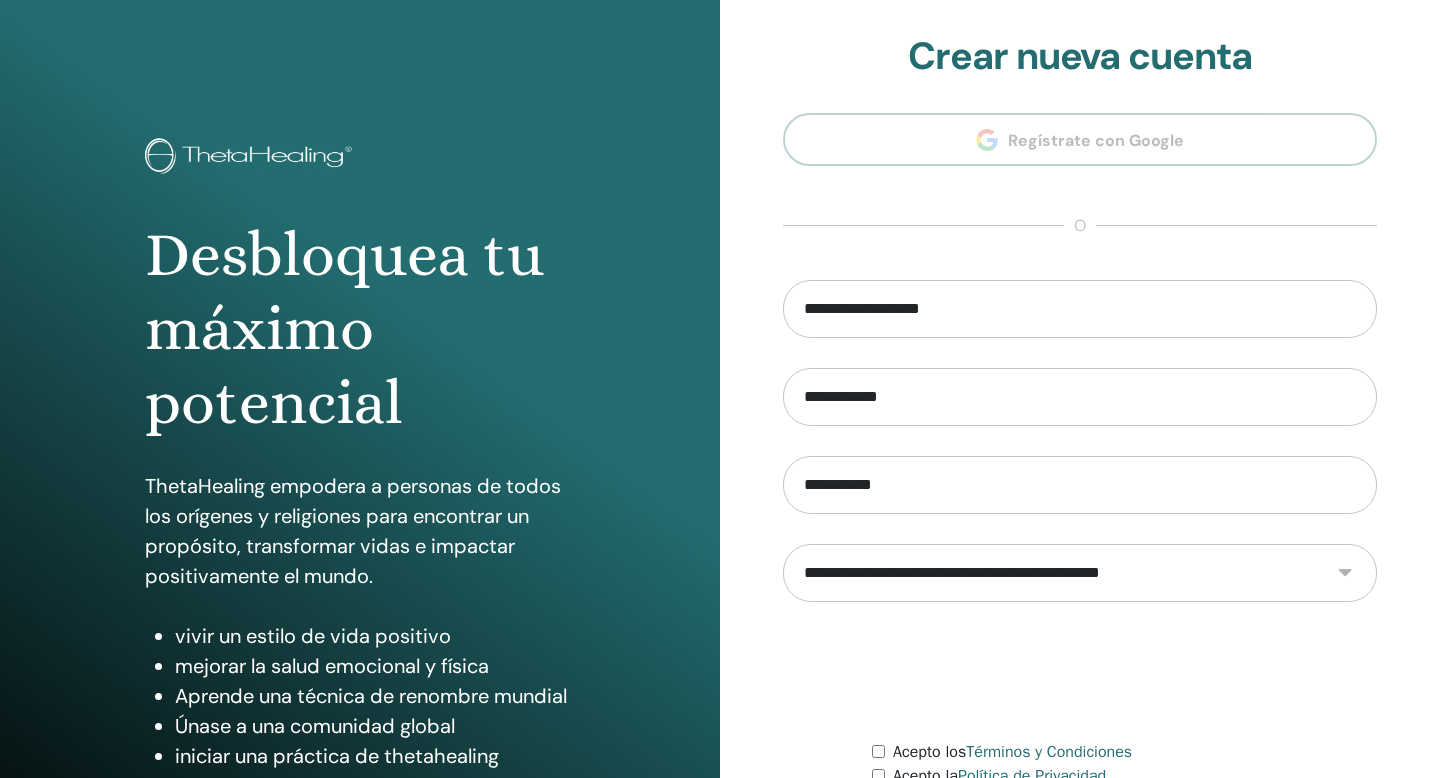 click on "**********" at bounding box center [1080, 573] 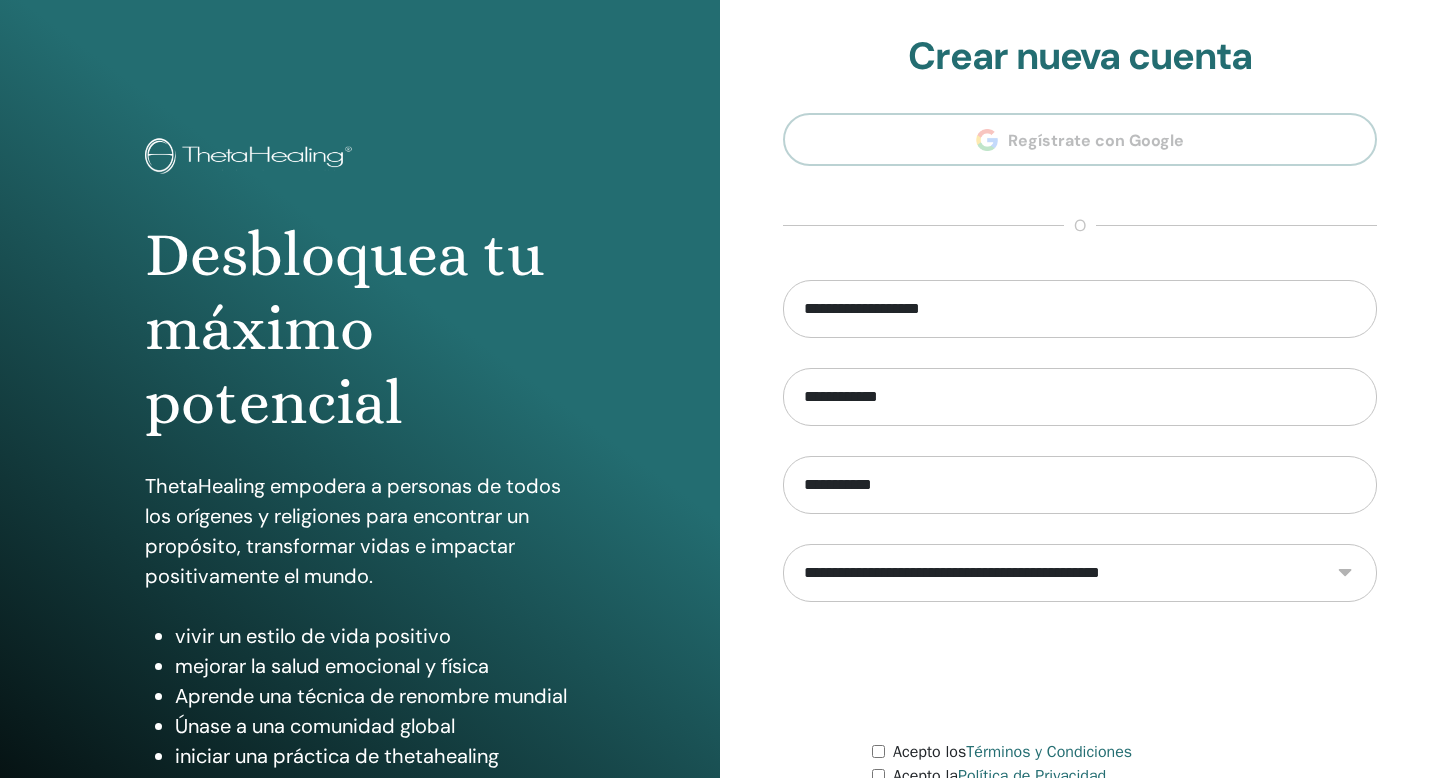 select on "***" 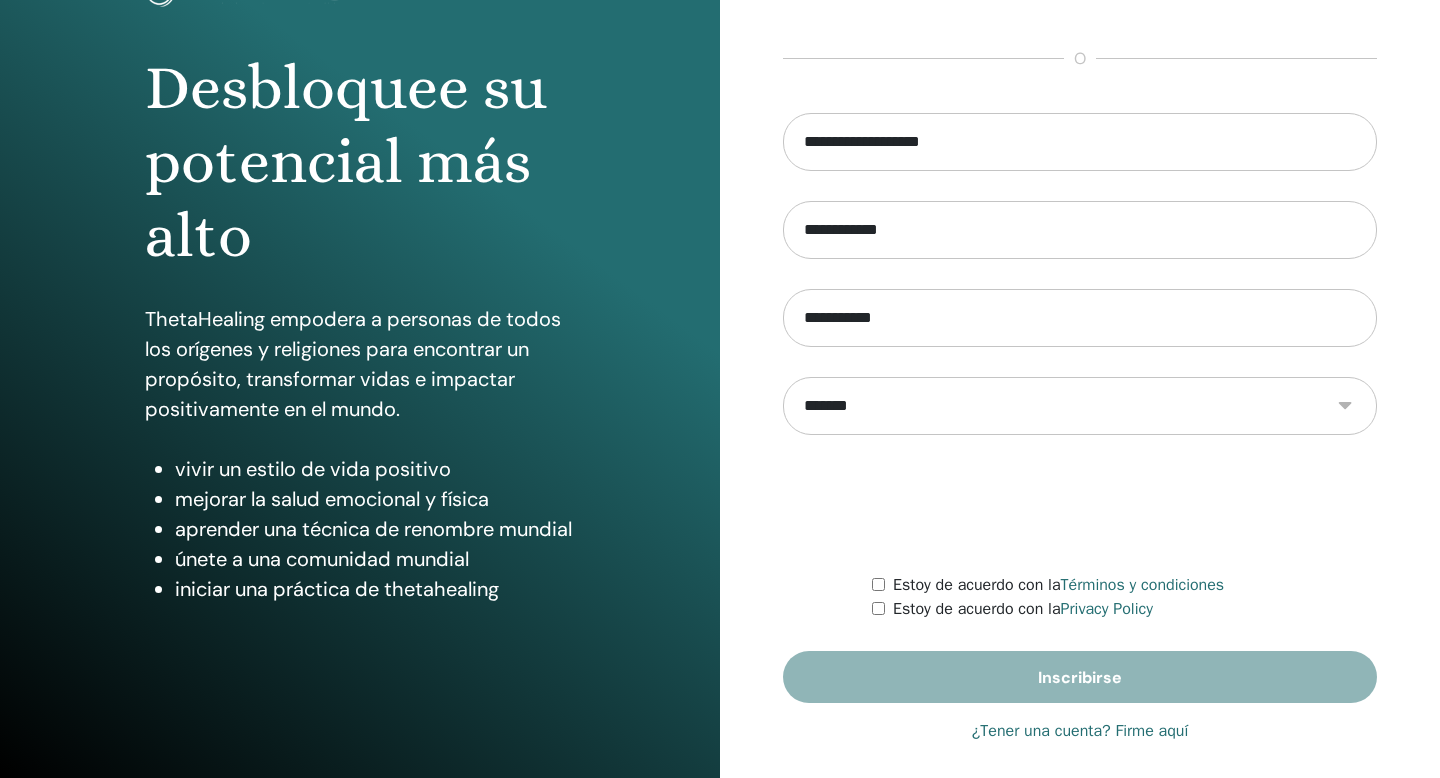 scroll, scrollTop: 182, scrollLeft: 0, axis: vertical 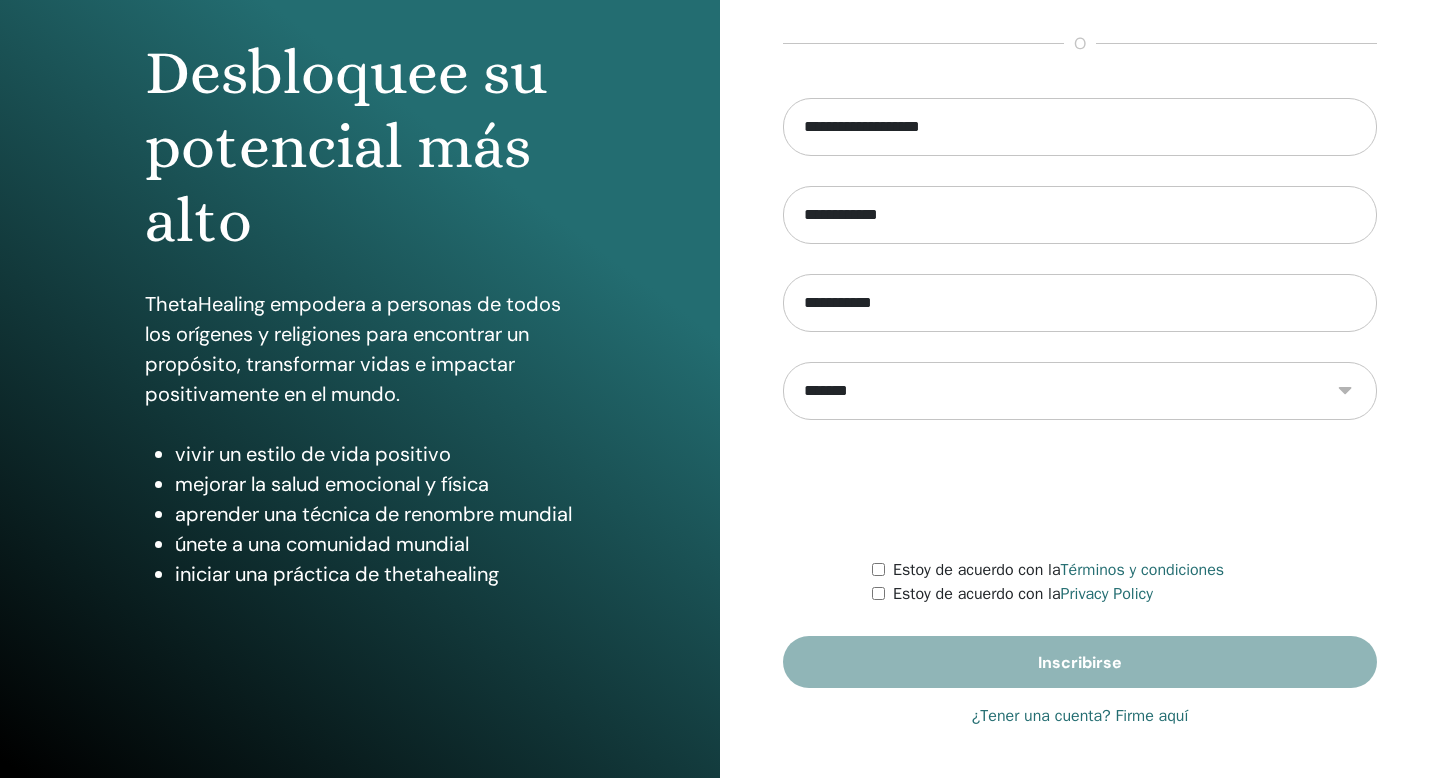 click on "Estoy de acuerdo con la  Términos y condiciones" at bounding box center (1124, 570) 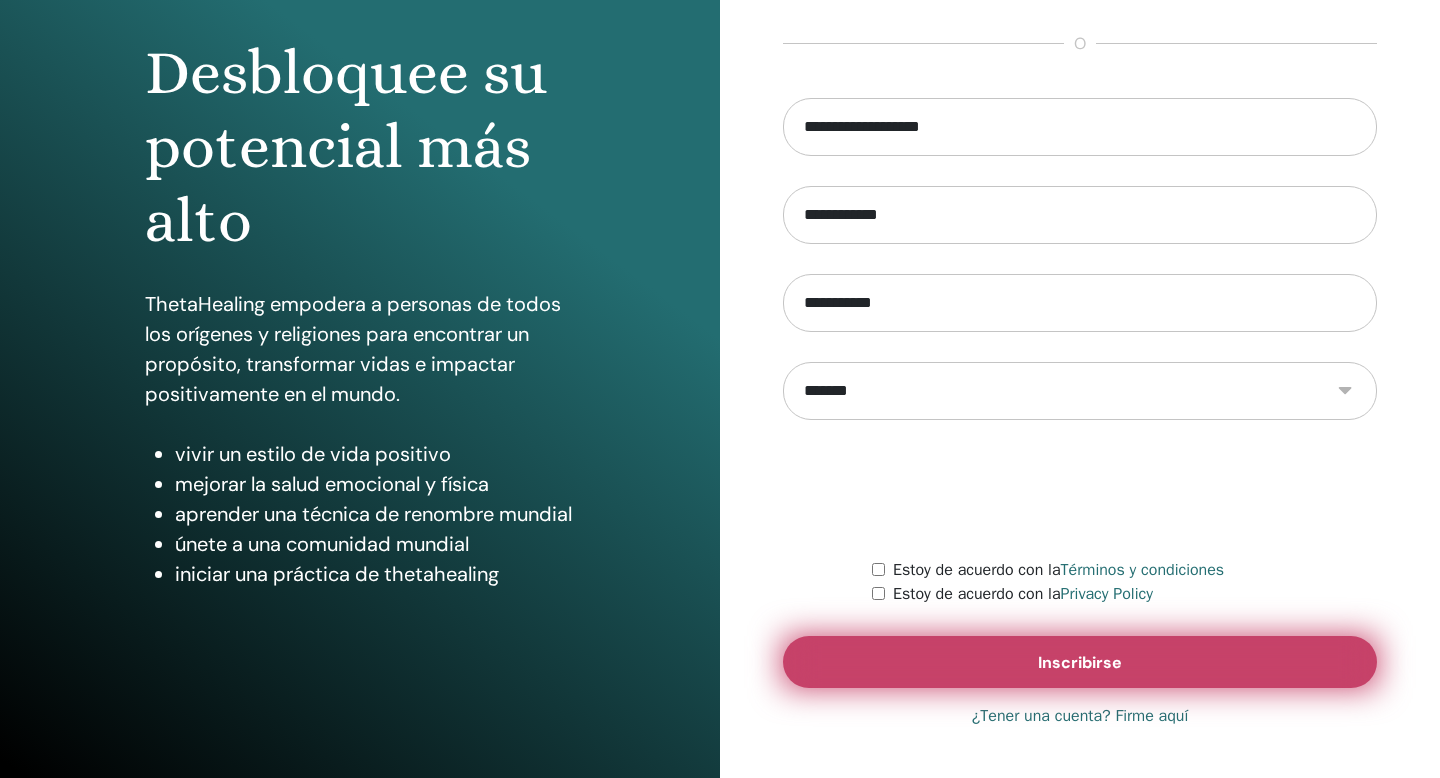 click on "Inscribirse" at bounding box center (1080, 662) 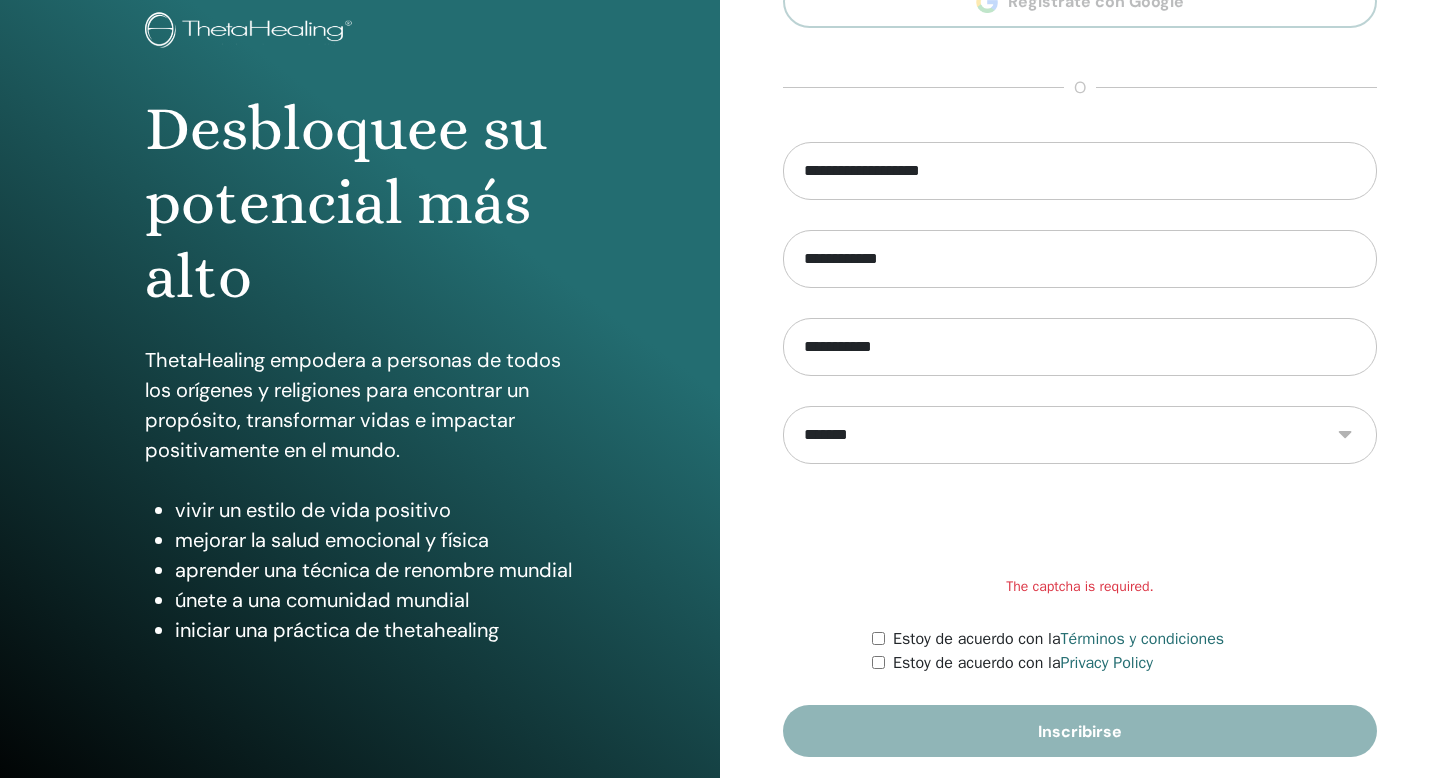 scroll, scrollTop: 182, scrollLeft: 0, axis: vertical 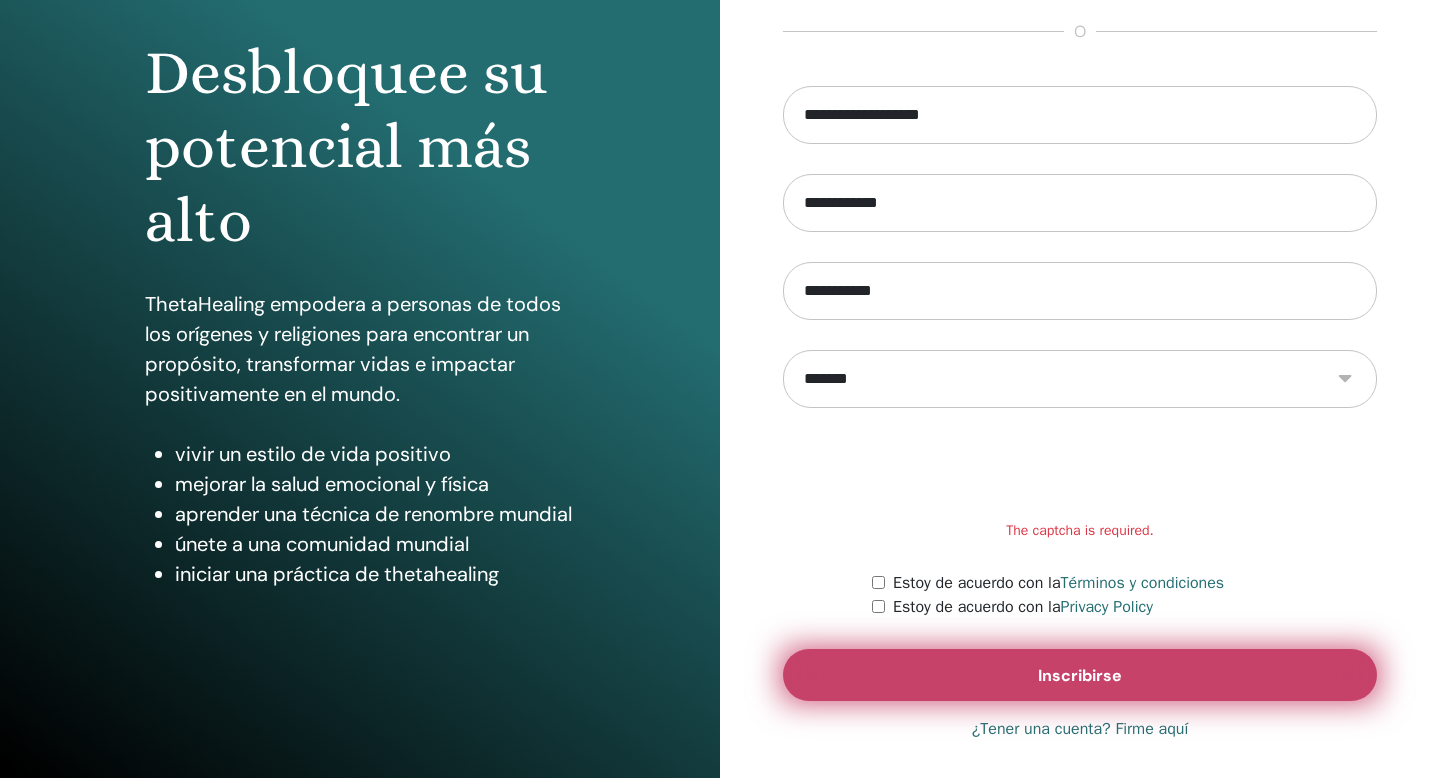 click on "Inscribirse" at bounding box center (1080, 675) 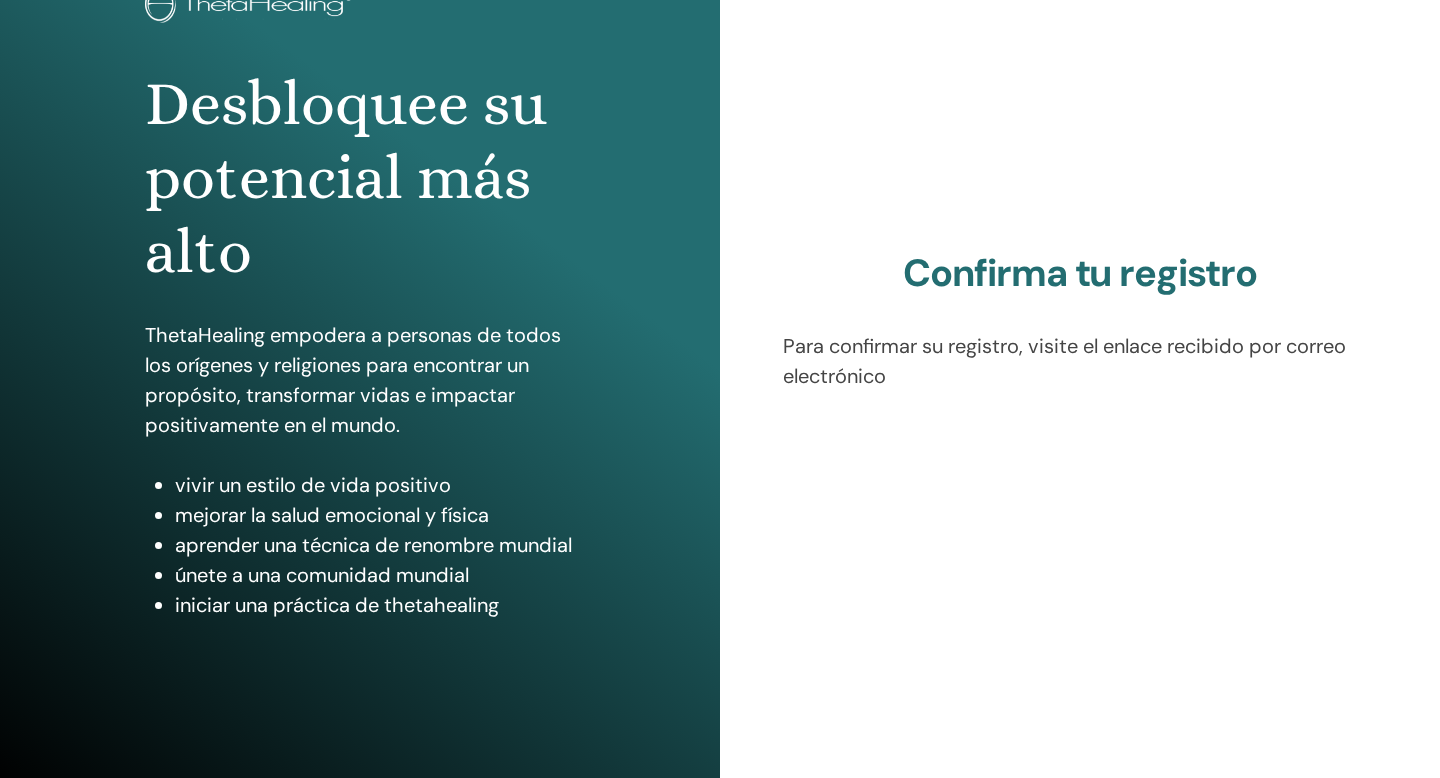 scroll, scrollTop: 159, scrollLeft: 0, axis: vertical 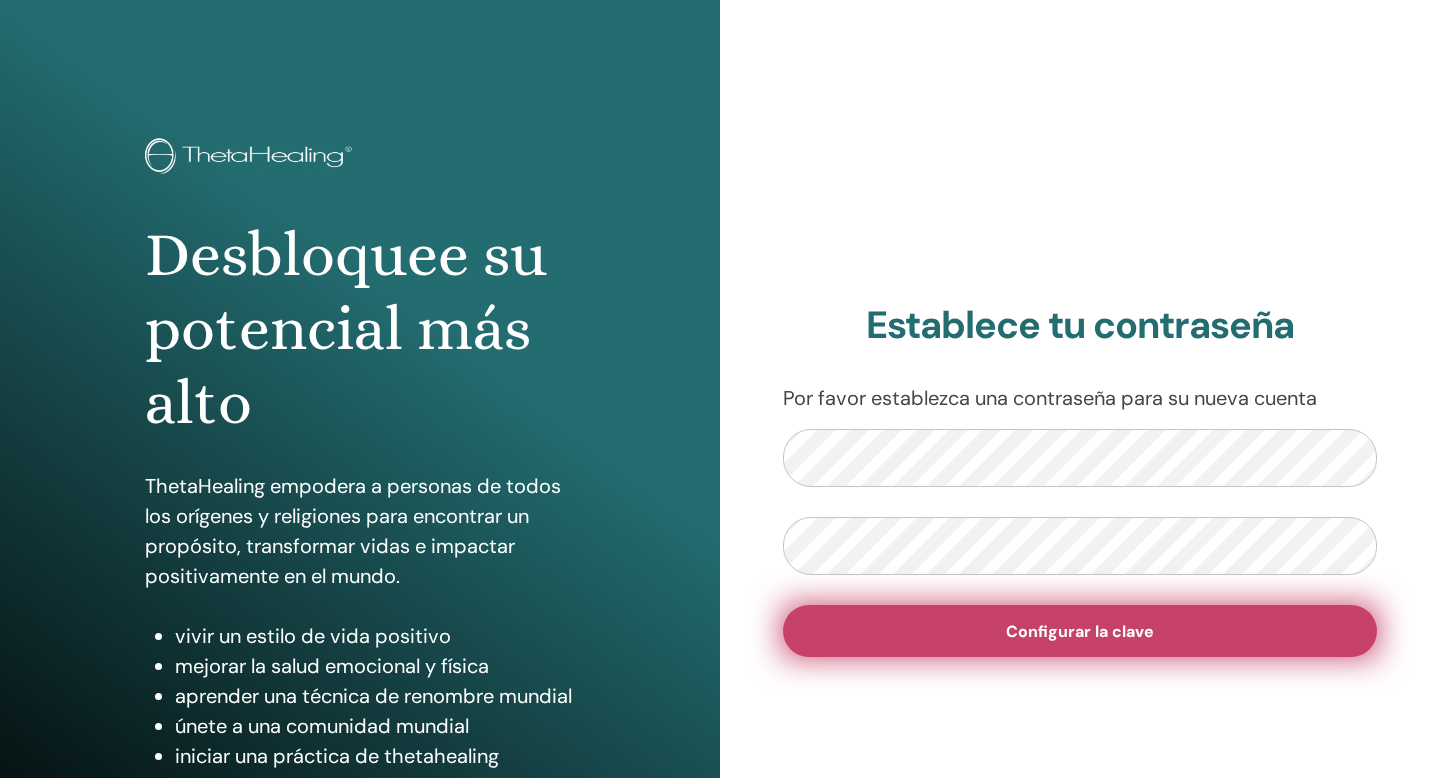 click on "Configurar la clave" at bounding box center (1080, 631) 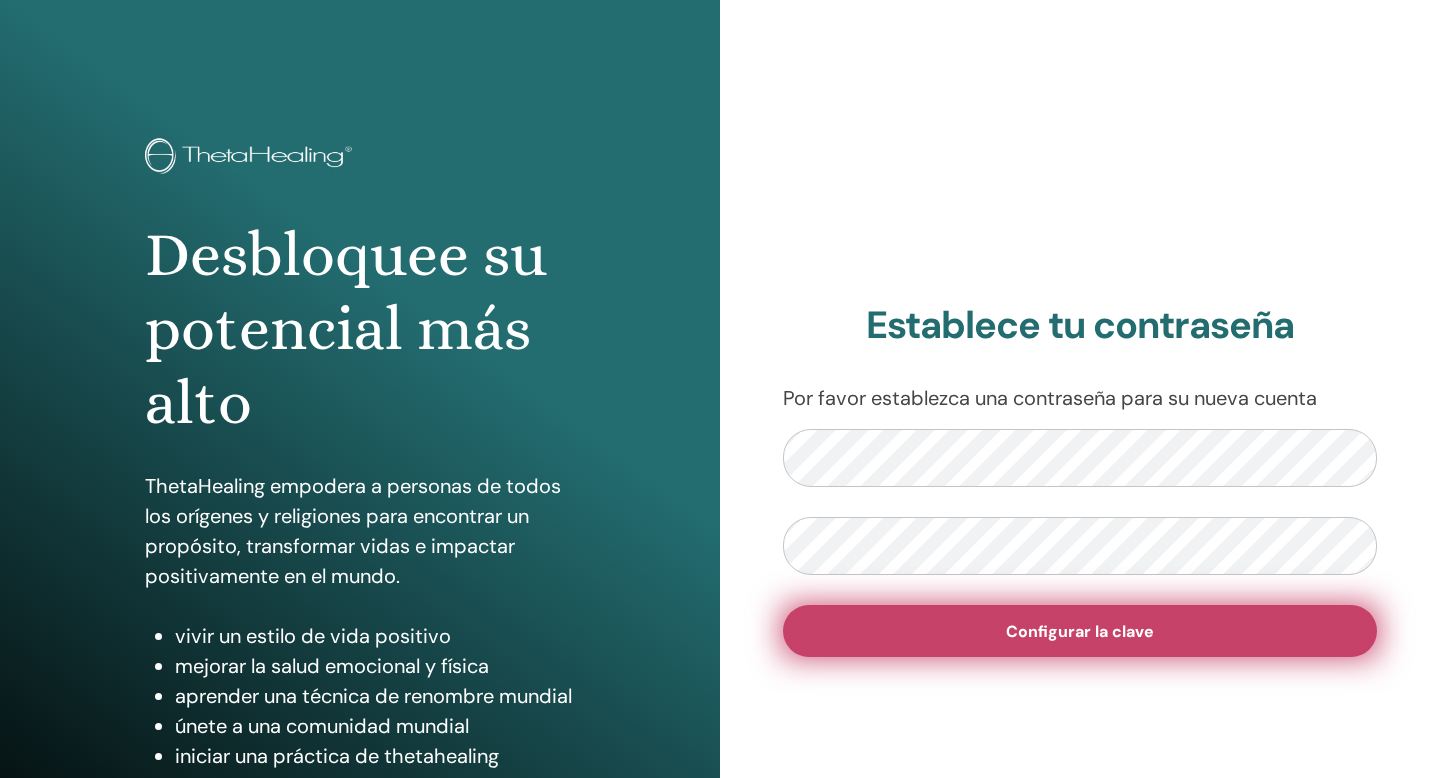 click on "Configurar la clave" at bounding box center (1080, 631) 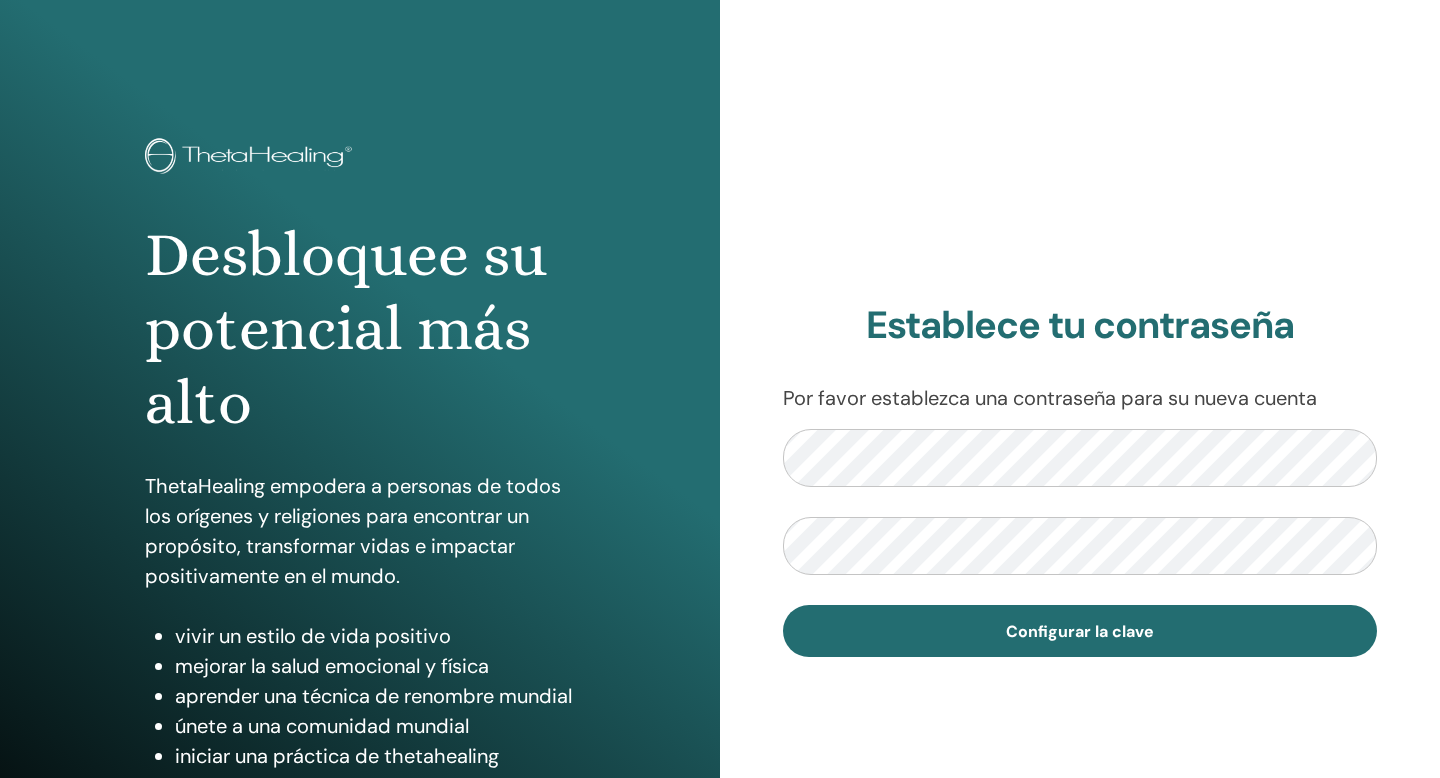scroll, scrollTop: 0, scrollLeft: 0, axis: both 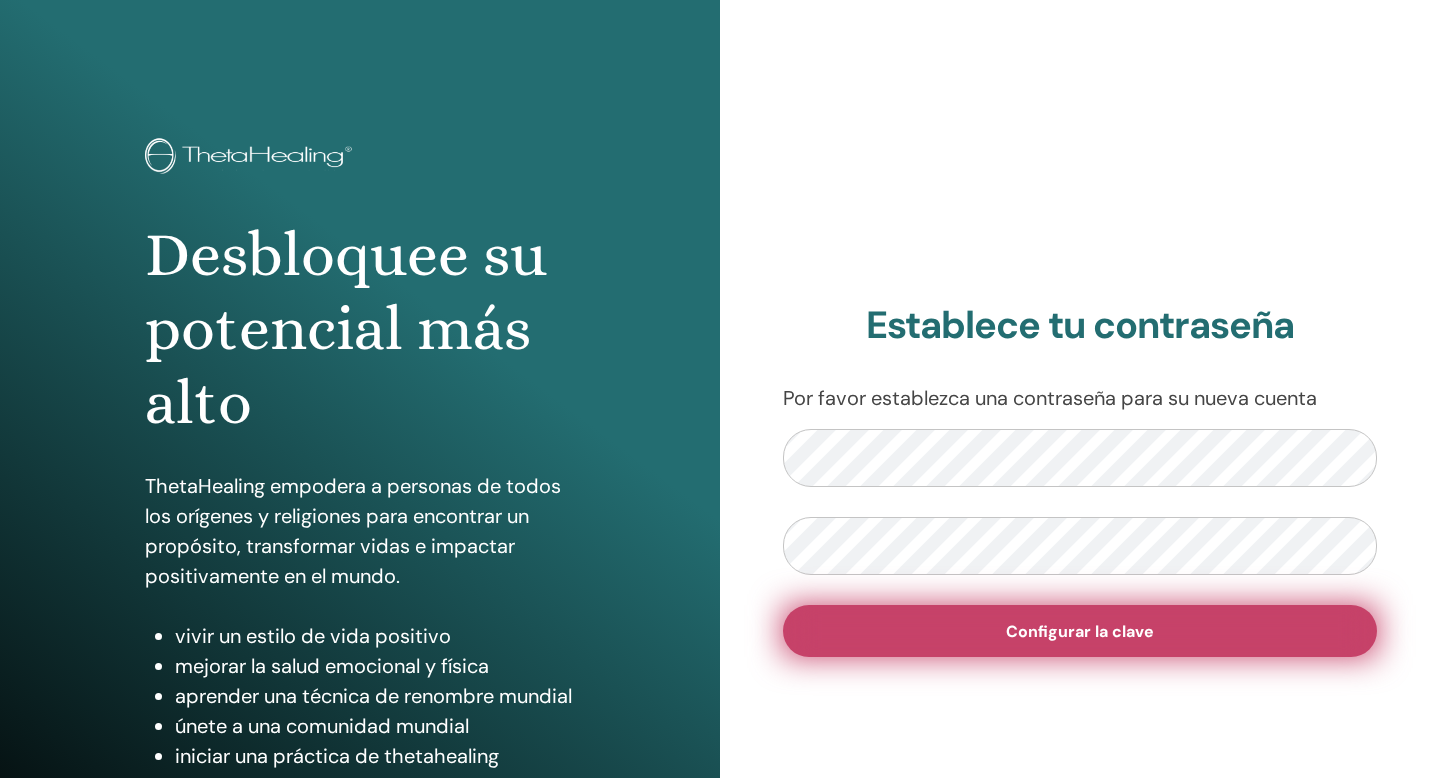 click on "Configurar la clave" at bounding box center [1080, 631] 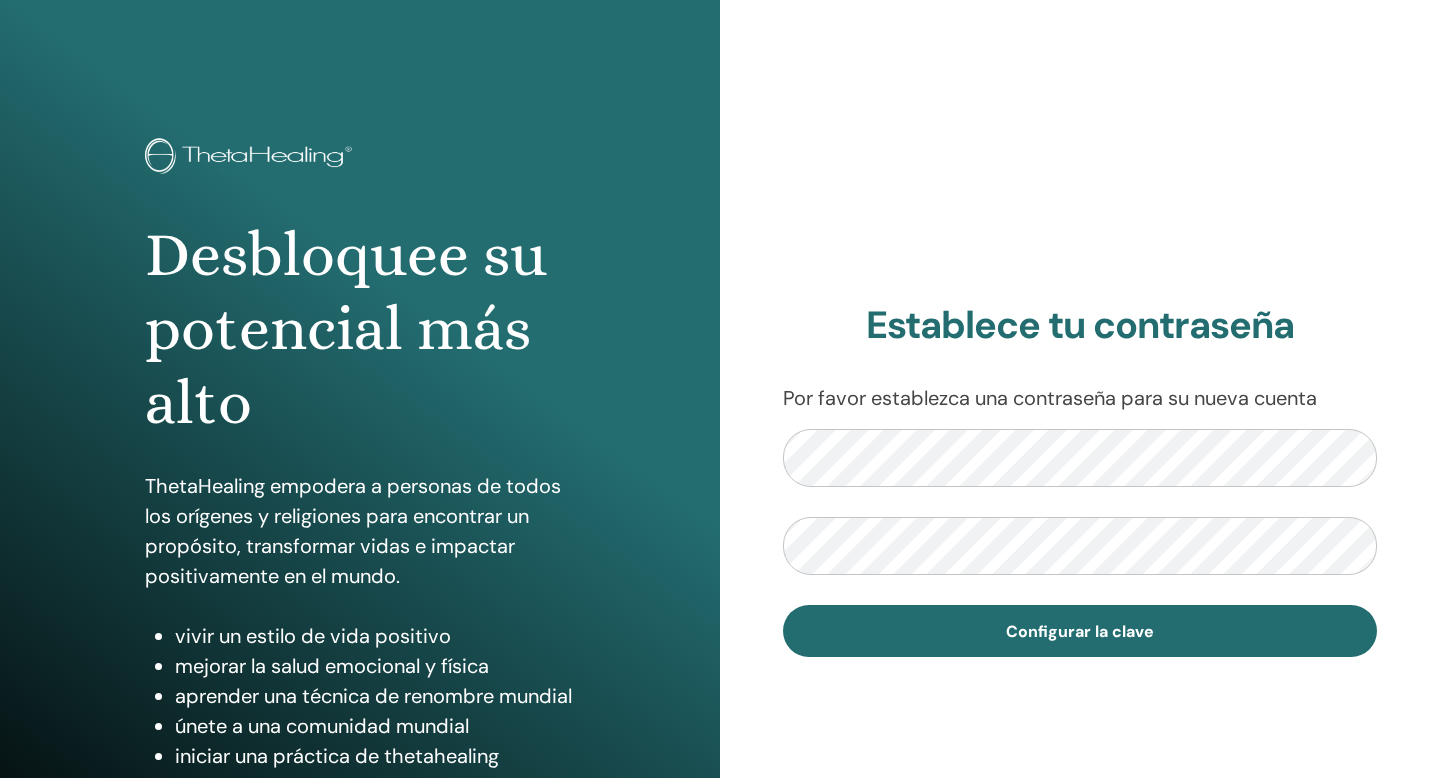 scroll, scrollTop: 182, scrollLeft: 0, axis: vertical 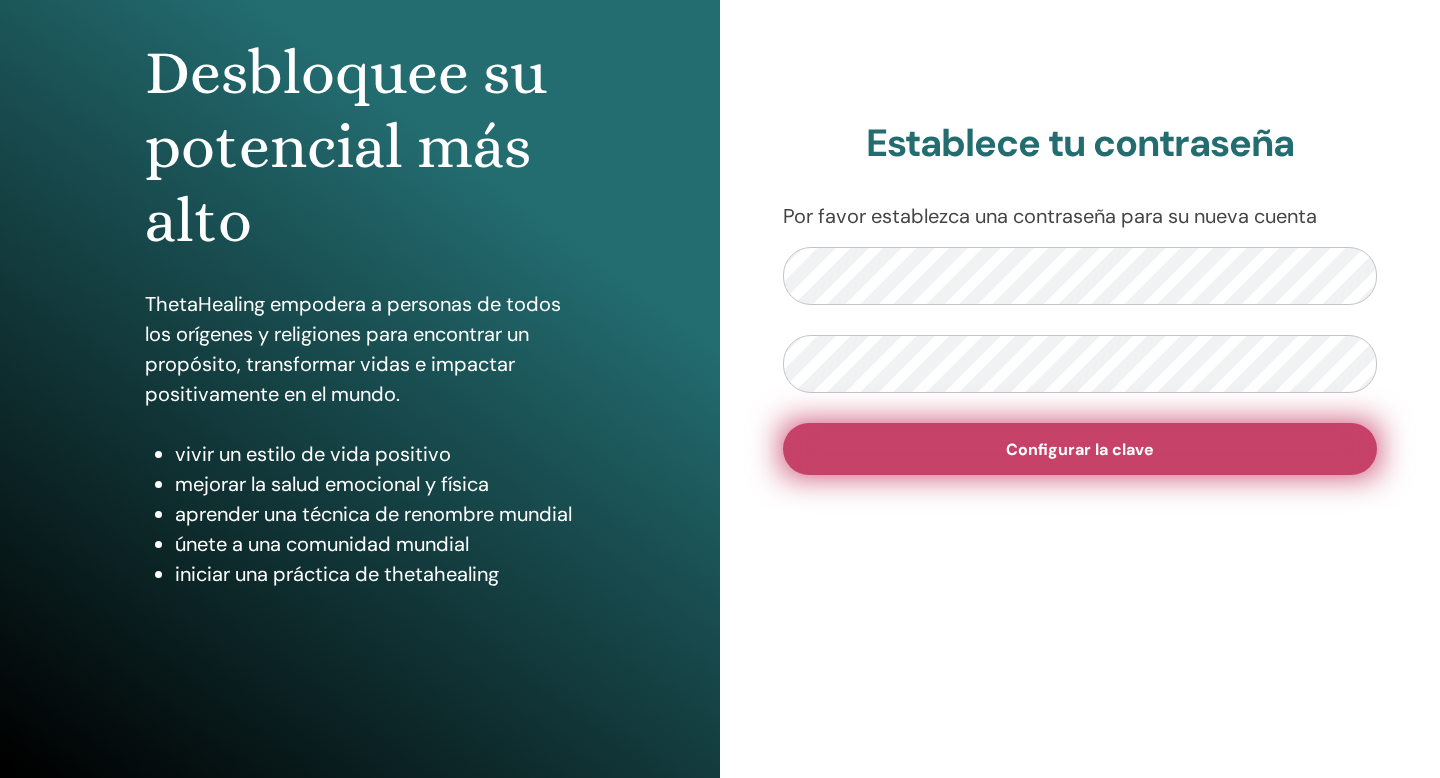 click on "Configurar la clave" at bounding box center [1080, 449] 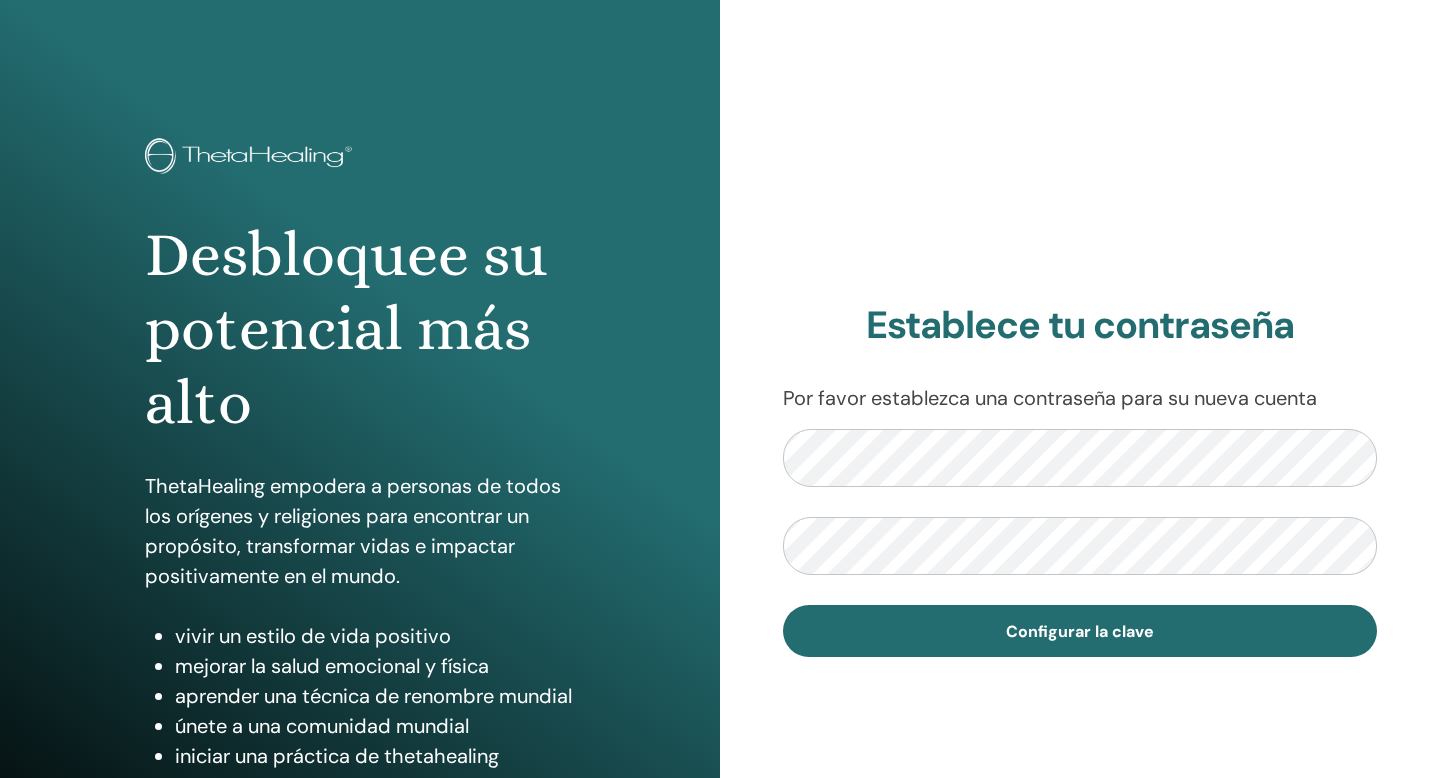 scroll, scrollTop: 182, scrollLeft: 0, axis: vertical 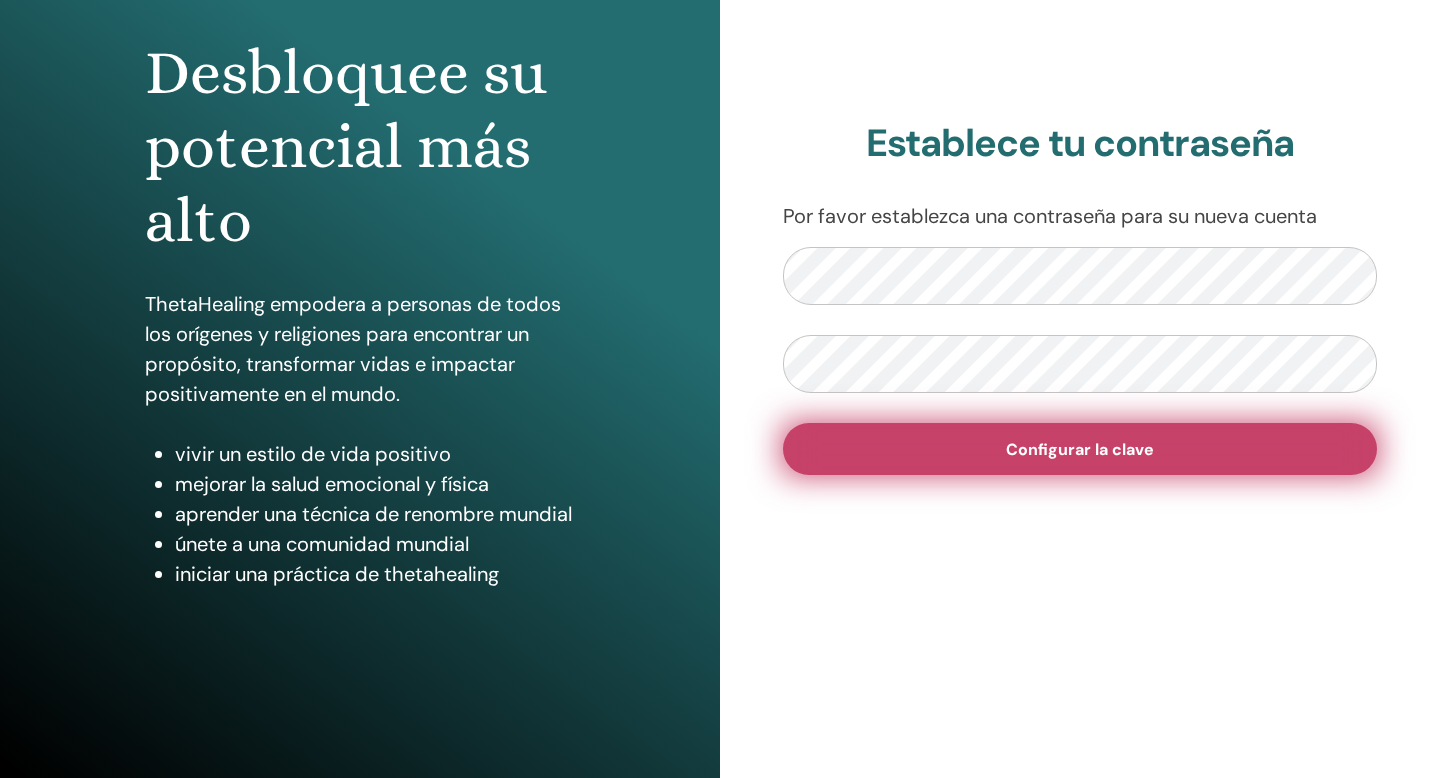 click on "Configurar la clave" at bounding box center [1080, 449] 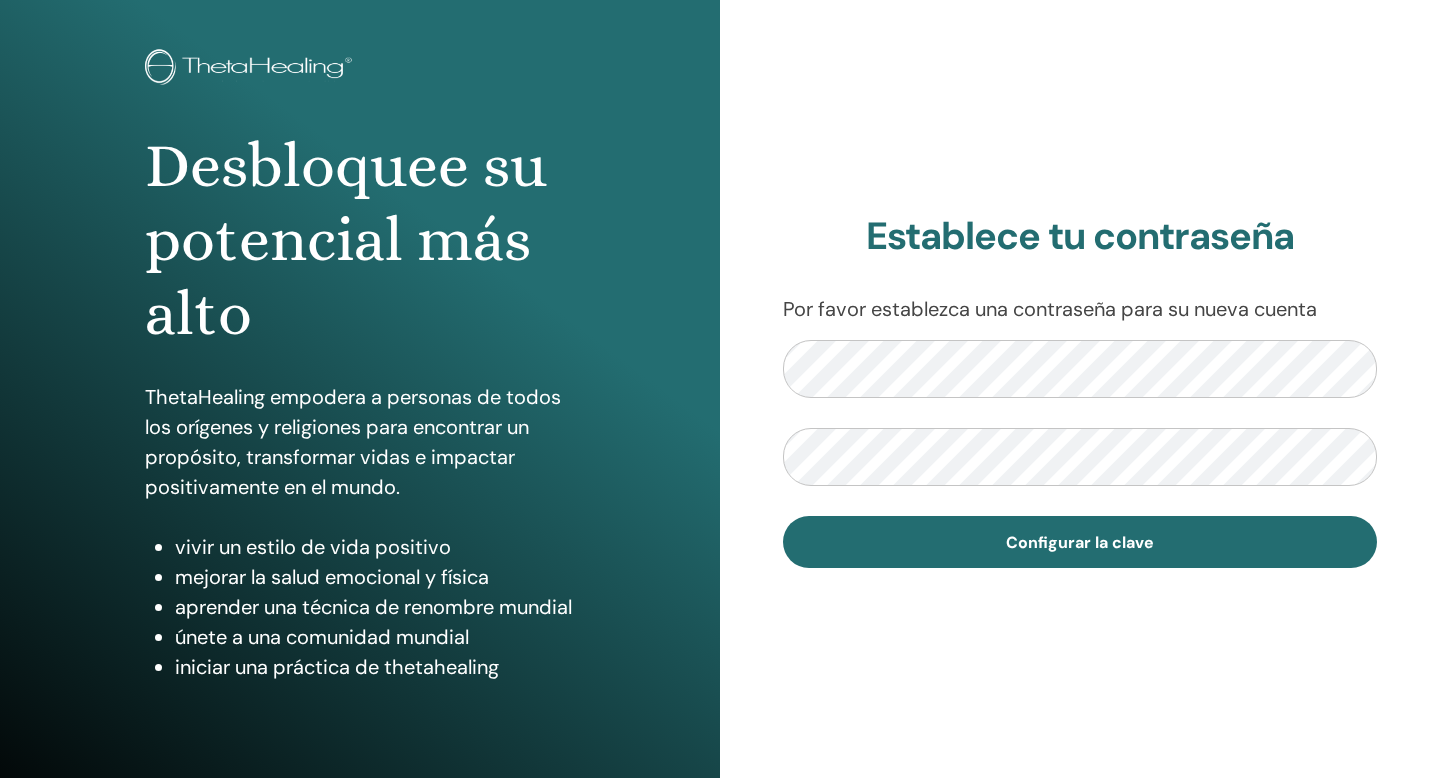scroll, scrollTop: 0, scrollLeft: 0, axis: both 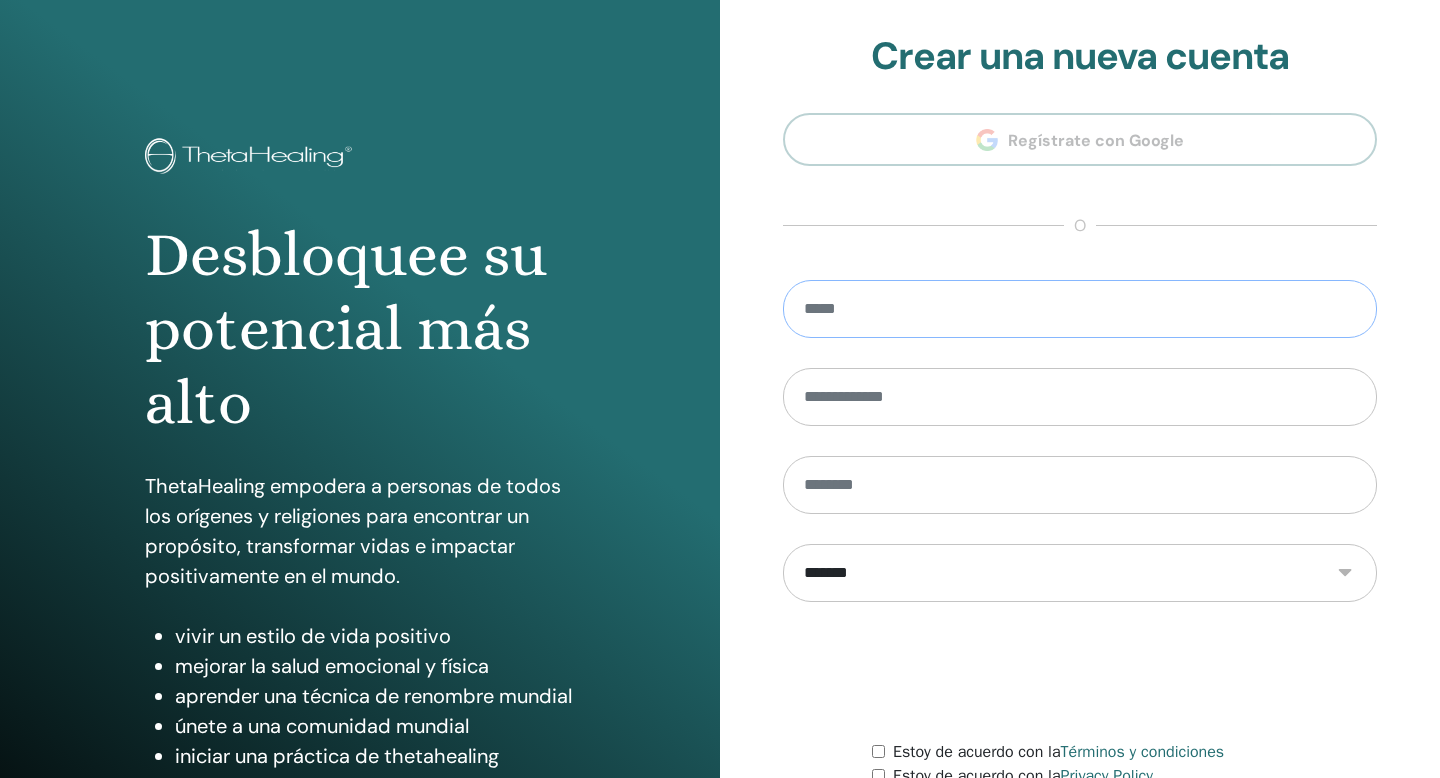 click at bounding box center [1080, 309] 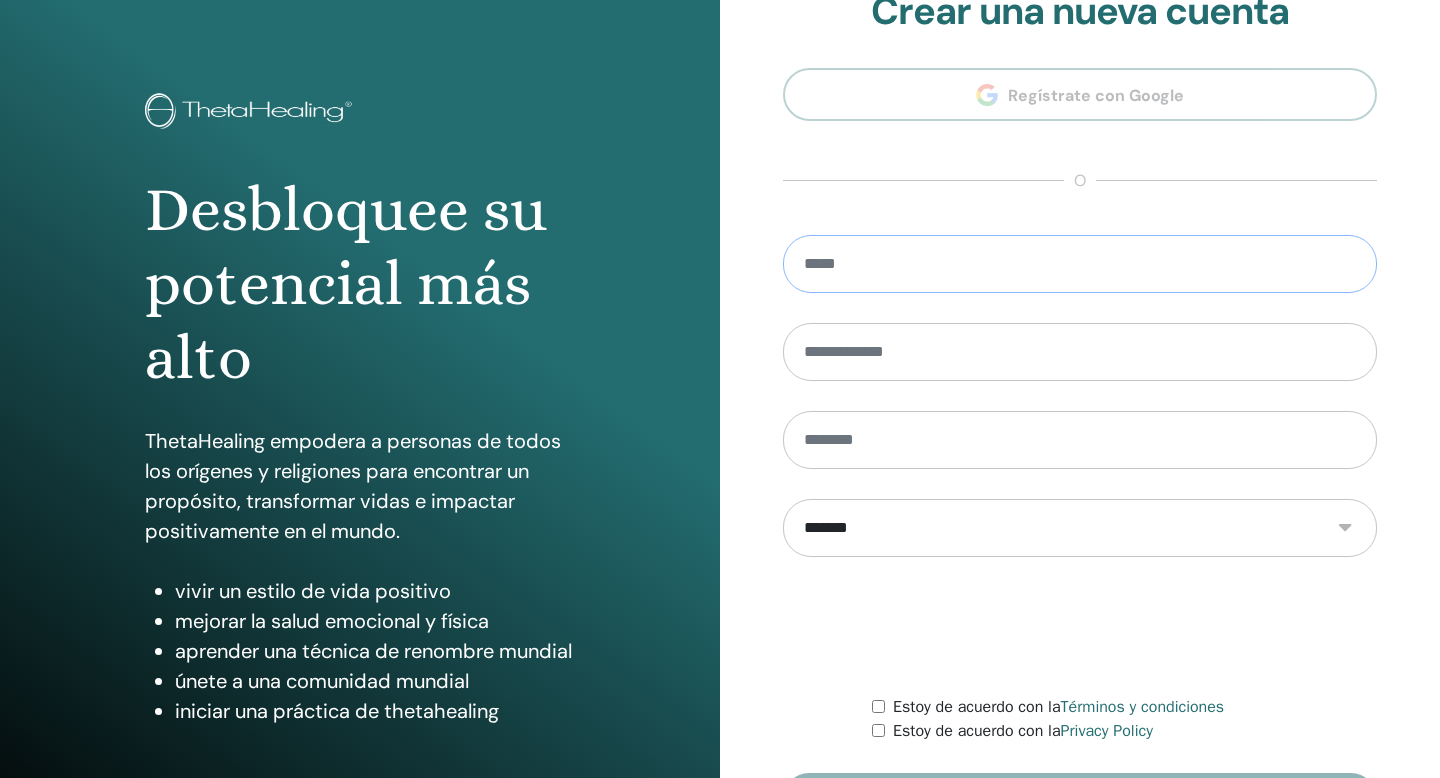scroll, scrollTop: 0, scrollLeft: 0, axis: both 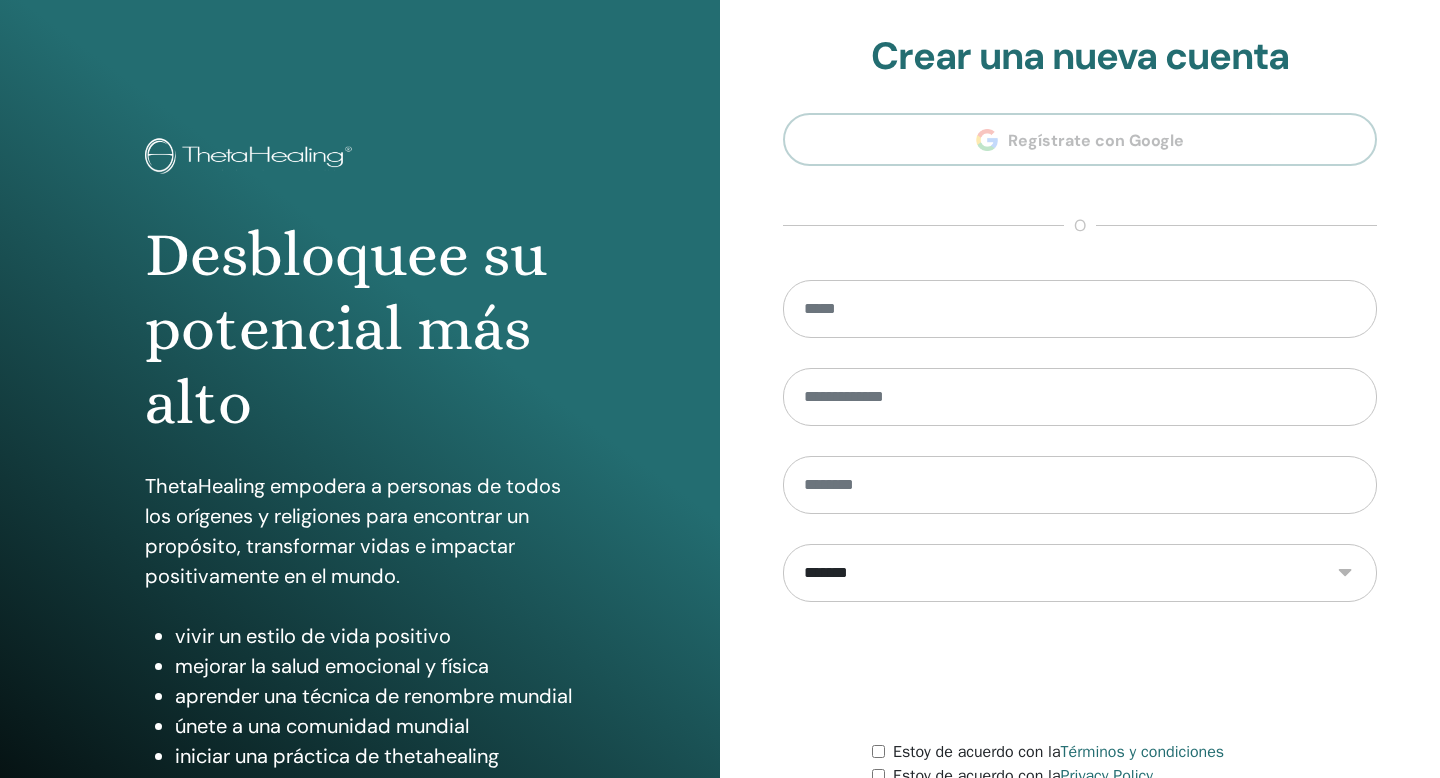 click on "**********" at bounding box center [1080, 452] 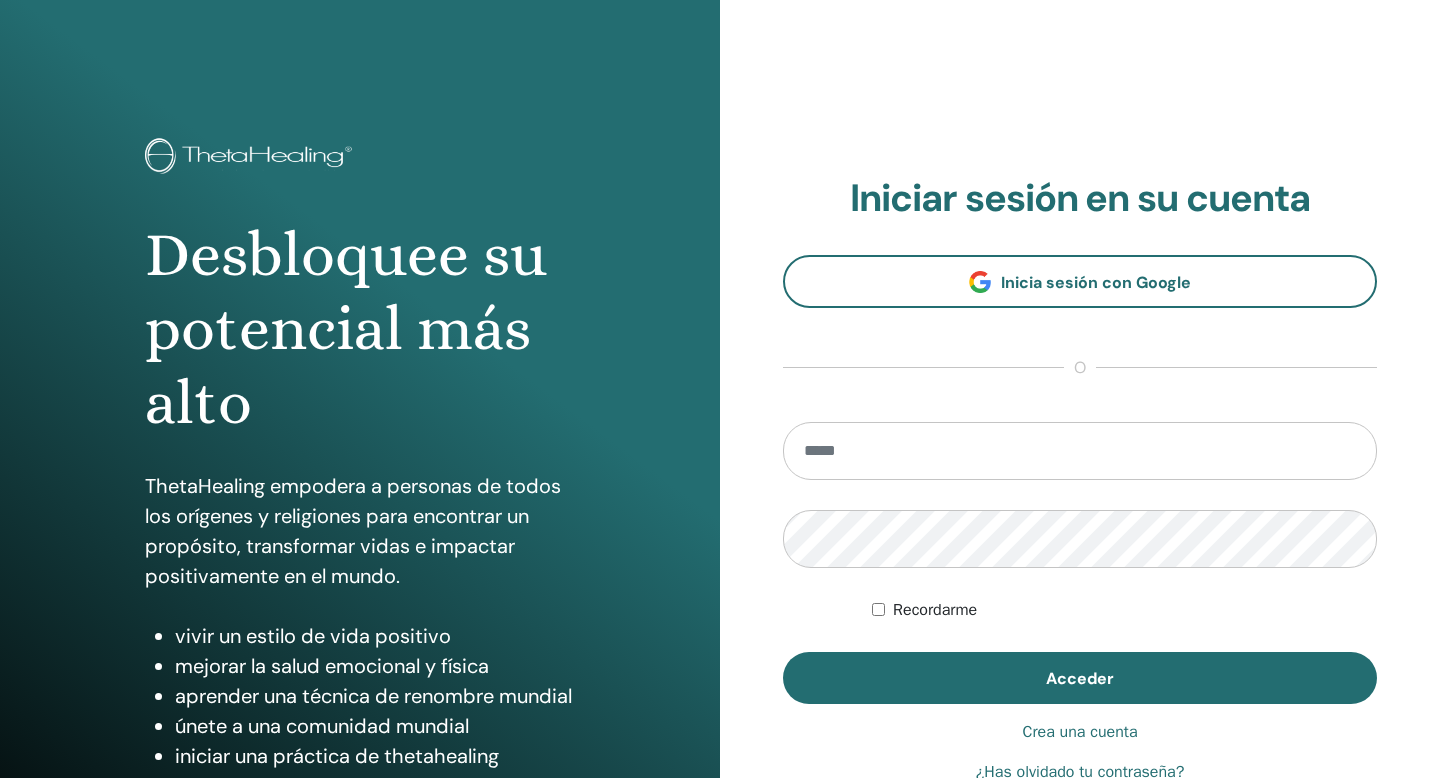 scroll, scrollTop: 0, scrollLeft: 0, axis: both 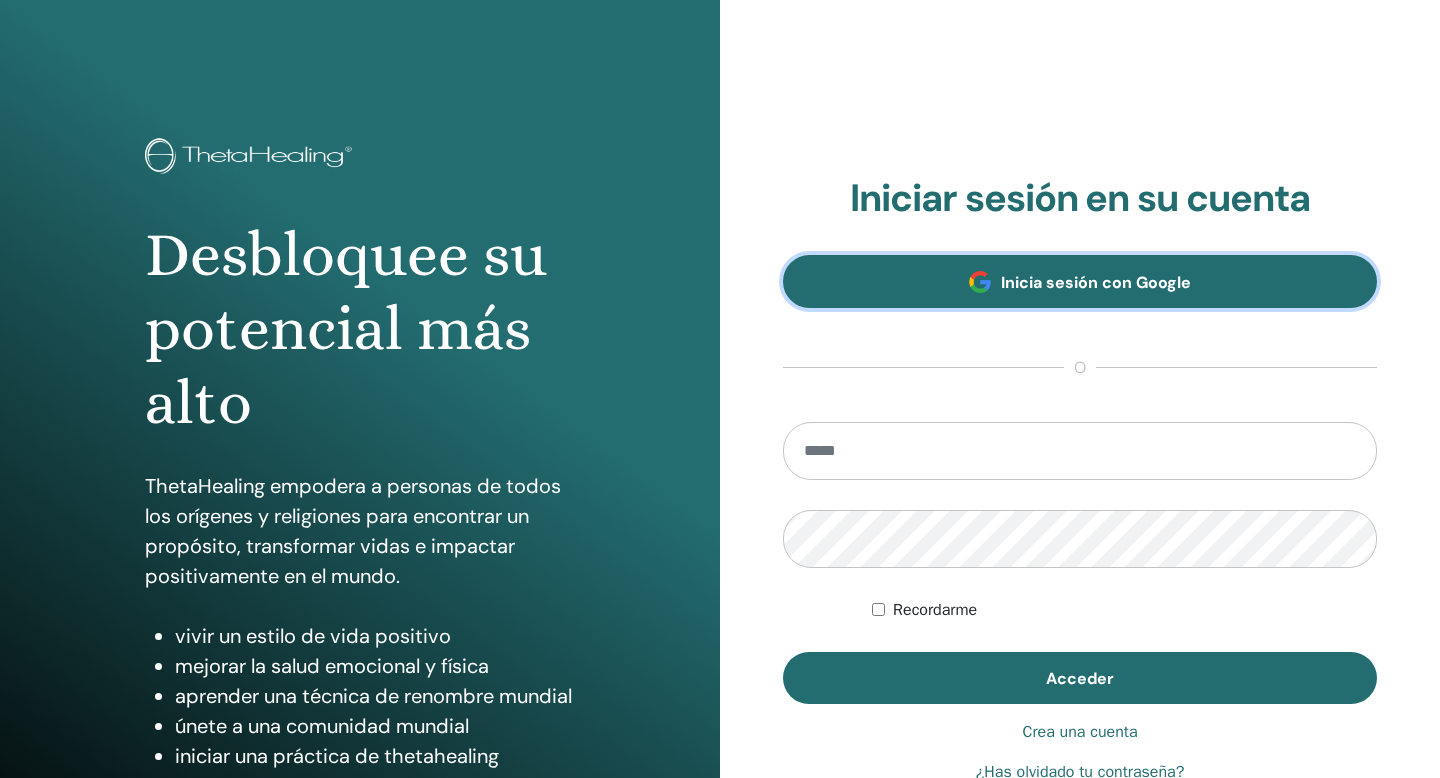 click on "Inicia sesión con Google" at bounding box center [1080, 281] 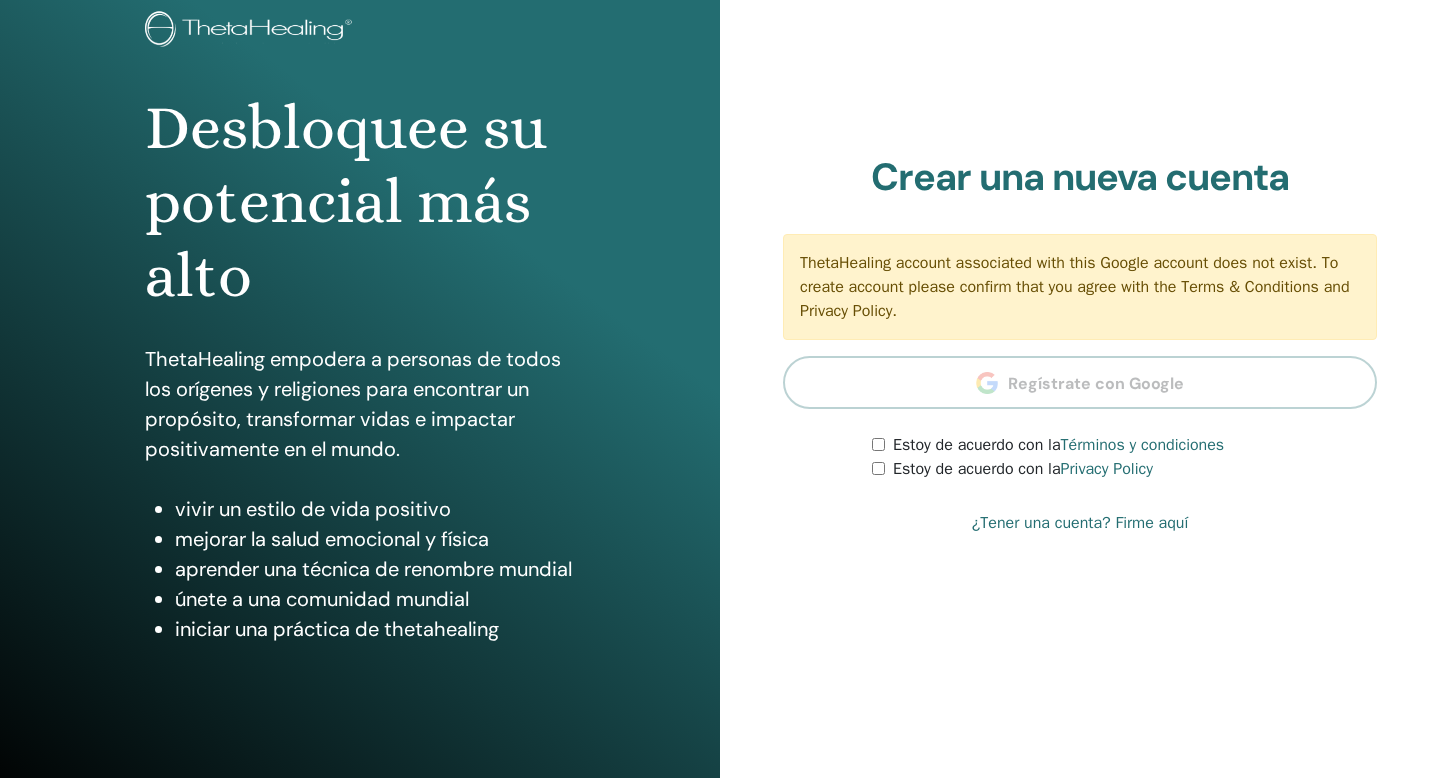 scroll, scrollTop: 131, scrollLeft: 0, axis: vertical 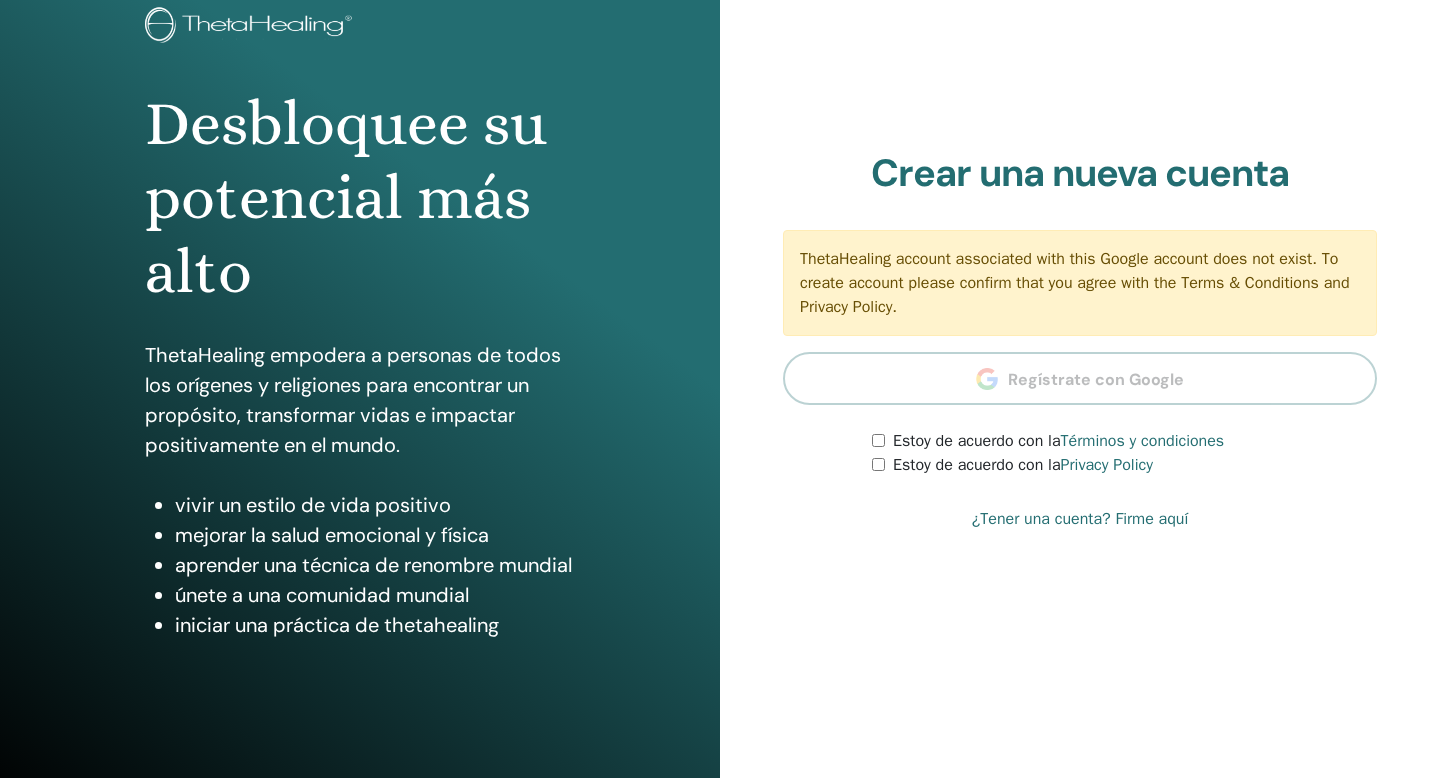 click on "Estoy de acuerdo con la  Términos y condiciones" at bounding box center [1124, 441] 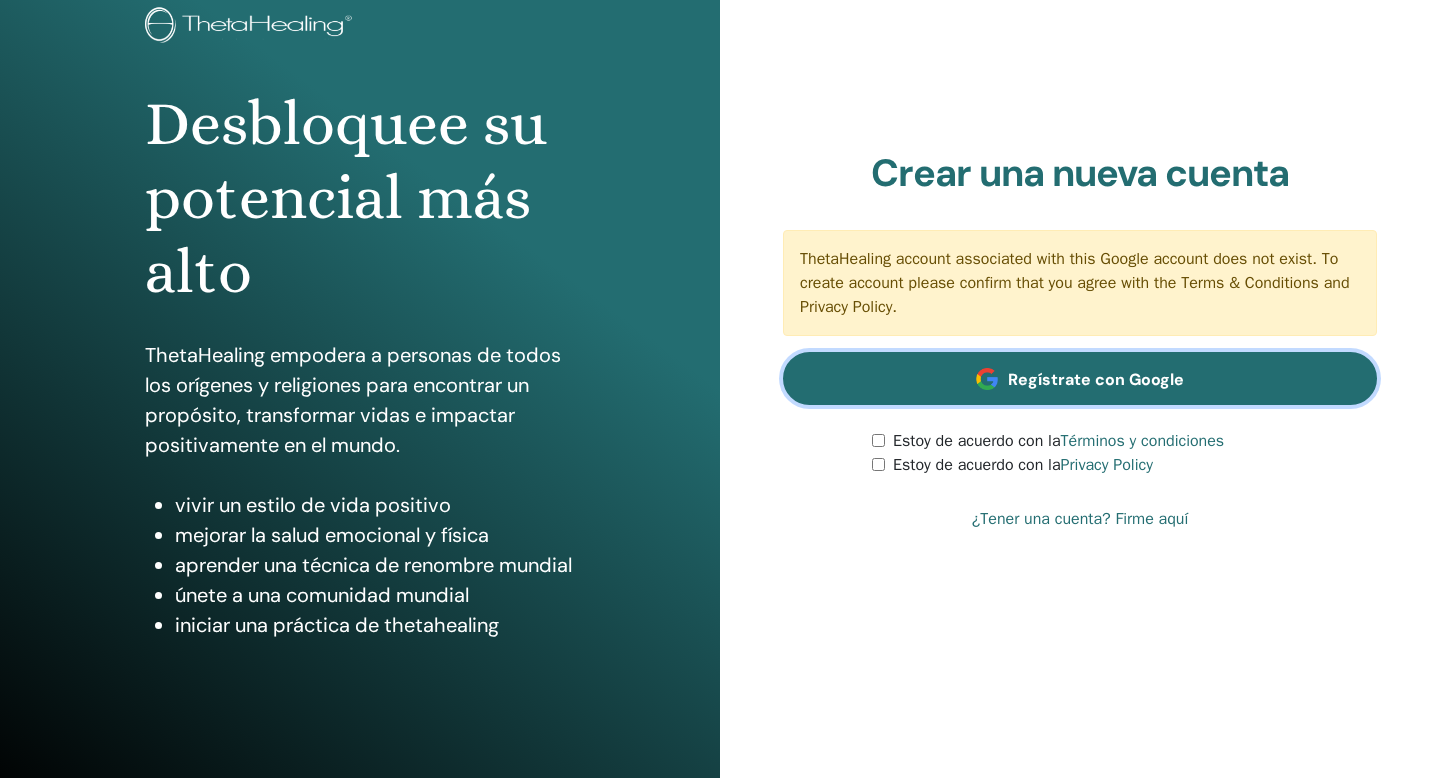click on "Regístrate con Google" at bounding box center (1096, 379) 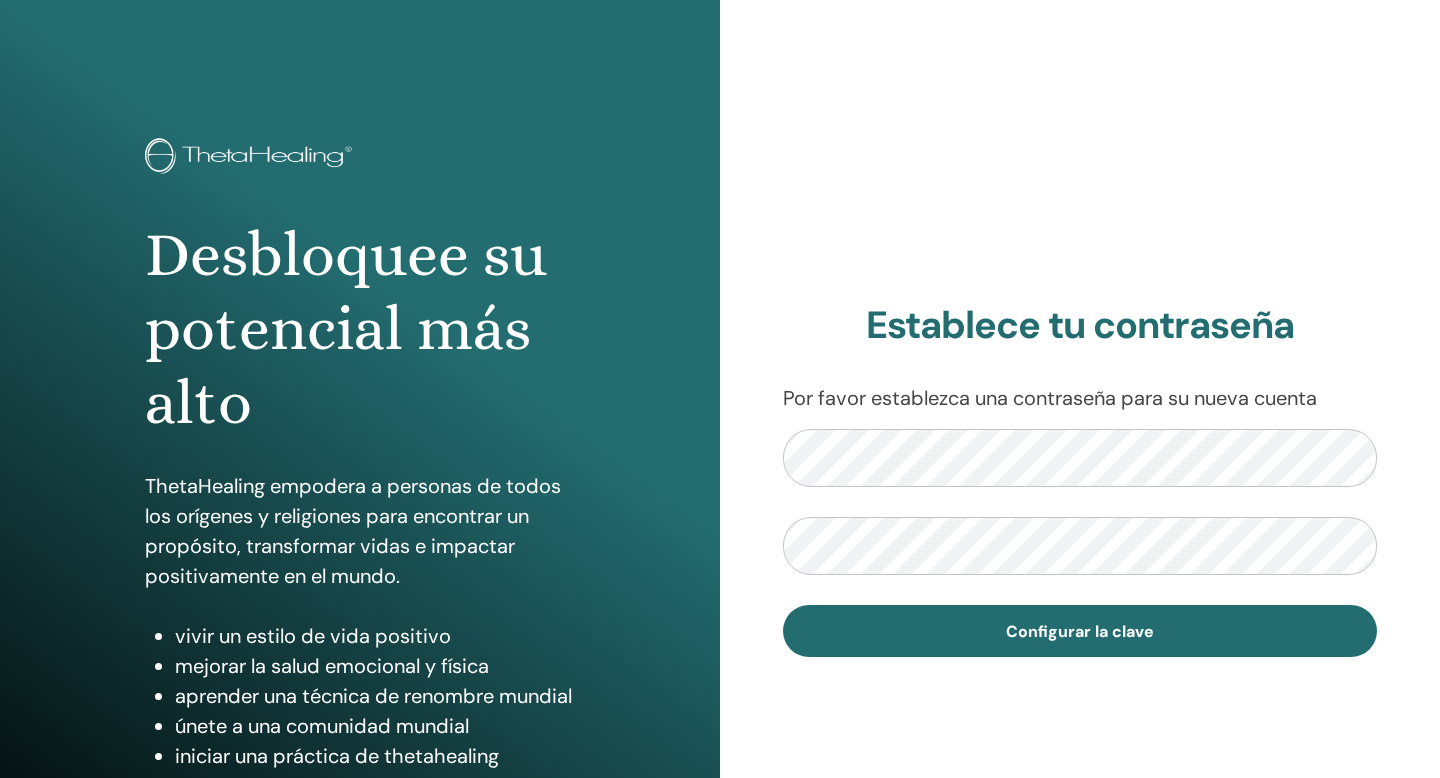 scroll, scrollTop: 0, scrollLeft: 0, axis: both 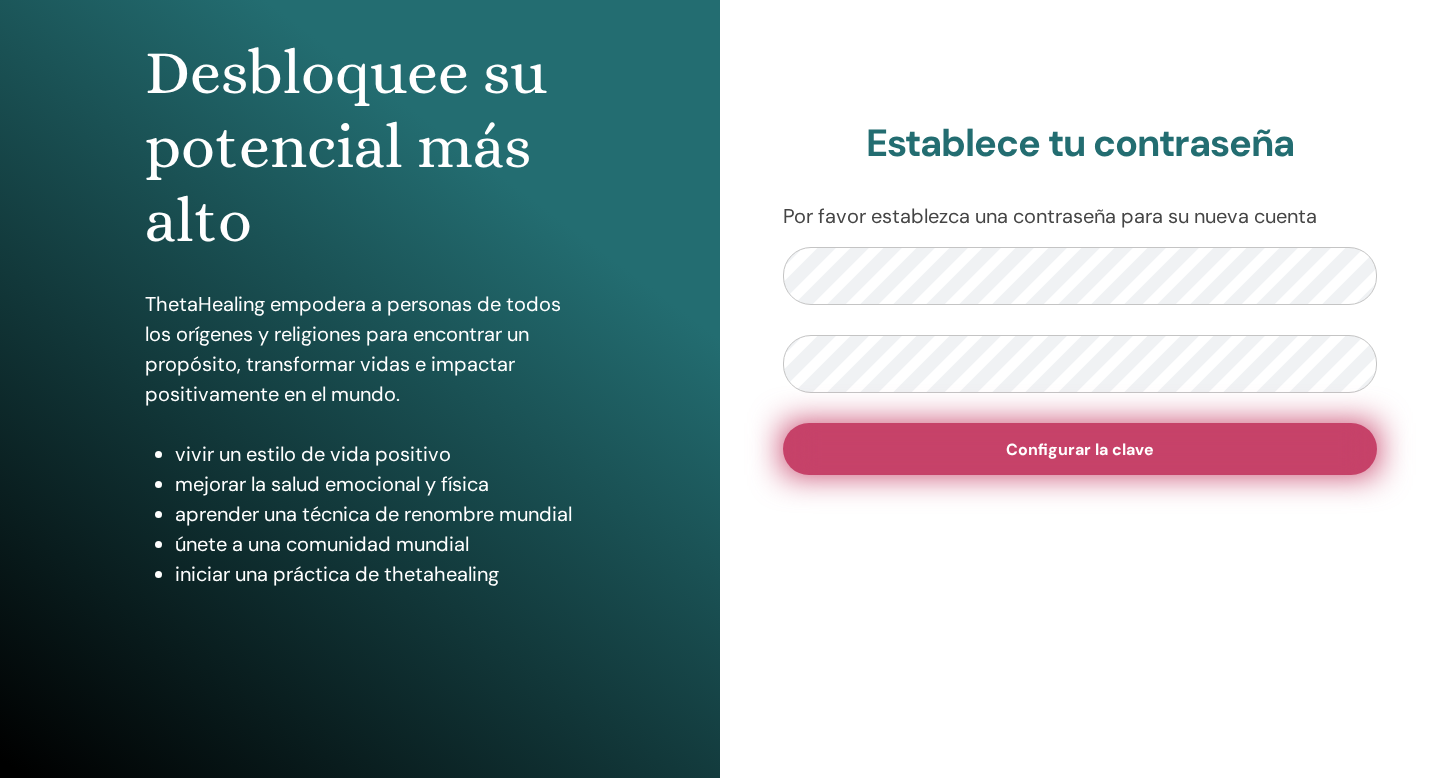 click on "Configurar la clave" at bounding box center (1080, 449) 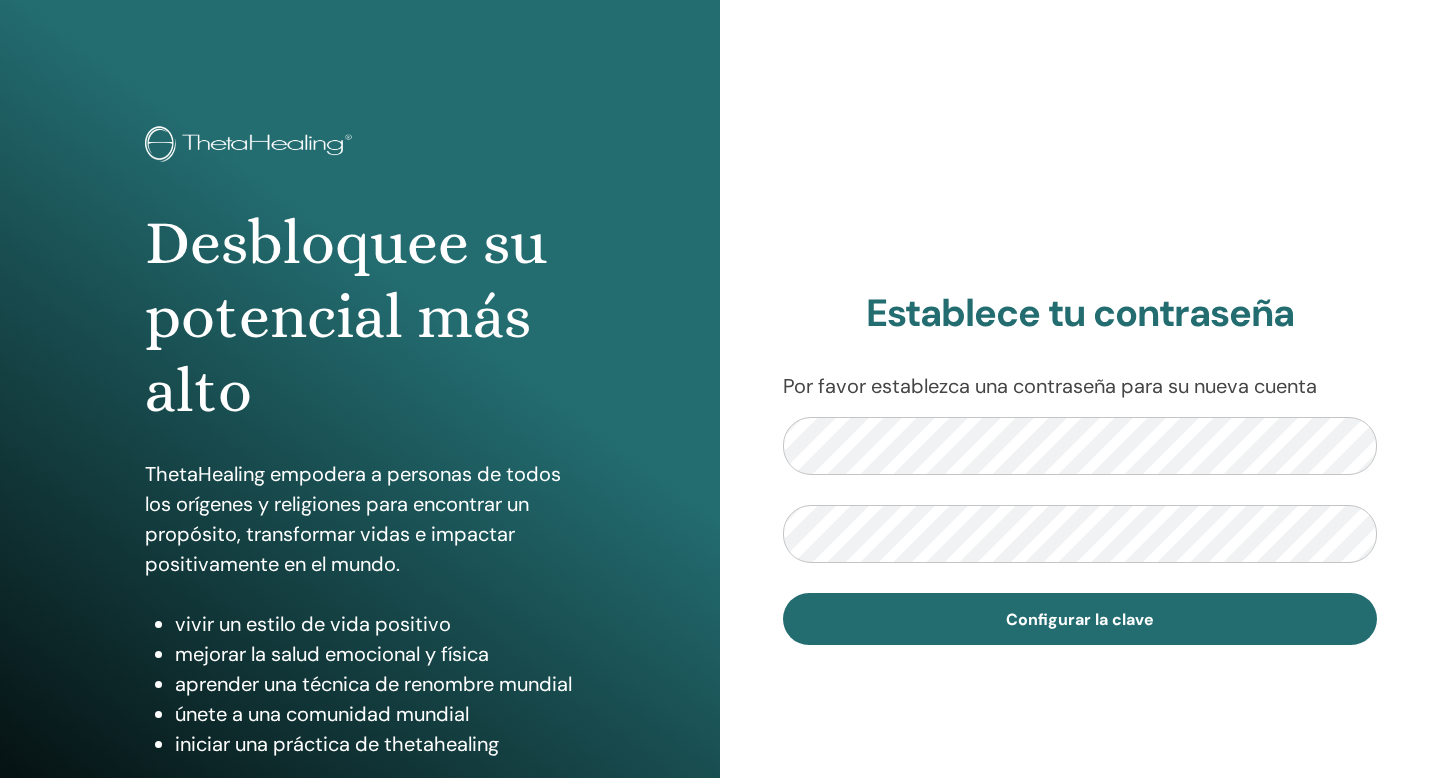 scroll, scrollTop: 182, scrollLeft: 0, axis: vertical 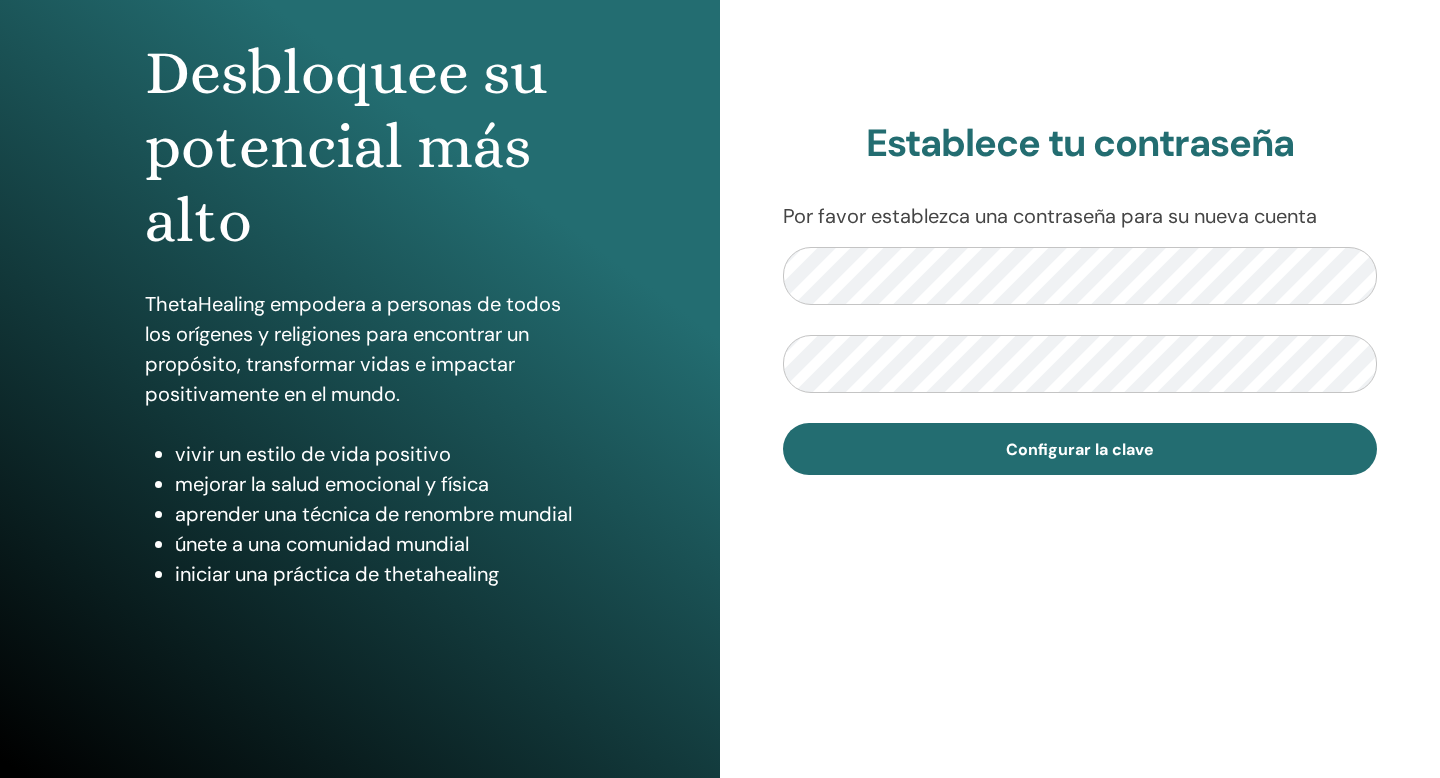 click on "Configurar la clave" at bounding box center [1080, 361] 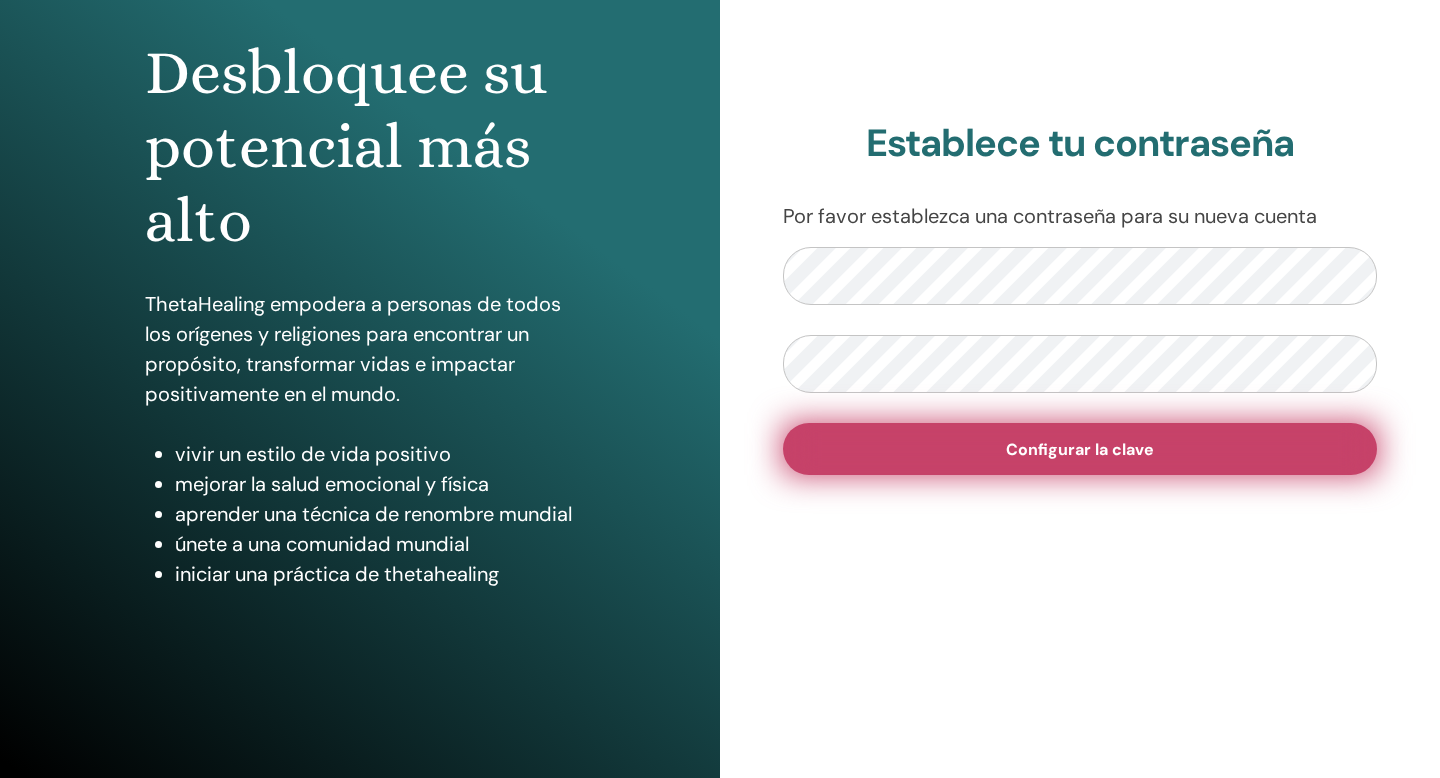 click on "Configurar la clave" at bounding box center [1080, 449] 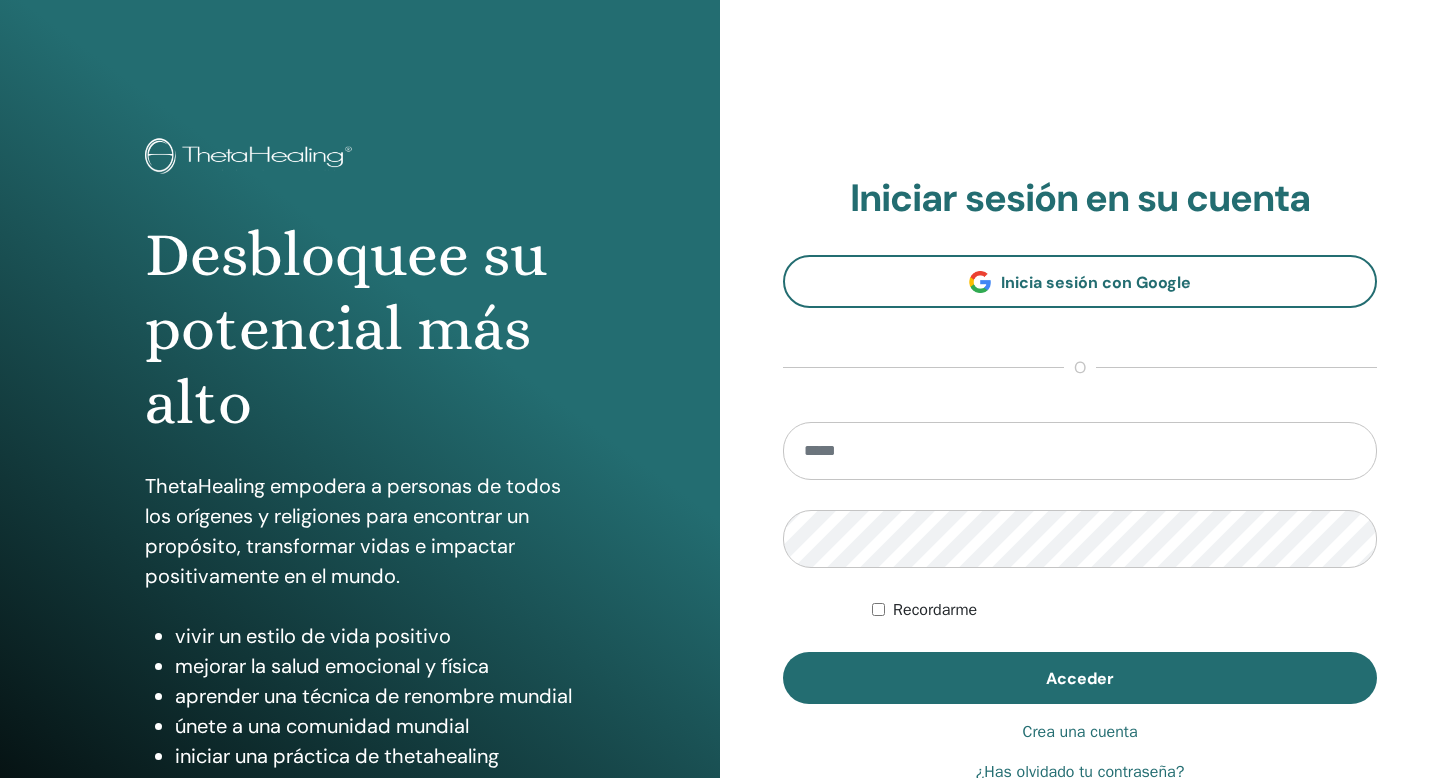 scroll, scrollTop: 0, scrollLeft: 0, axis: both 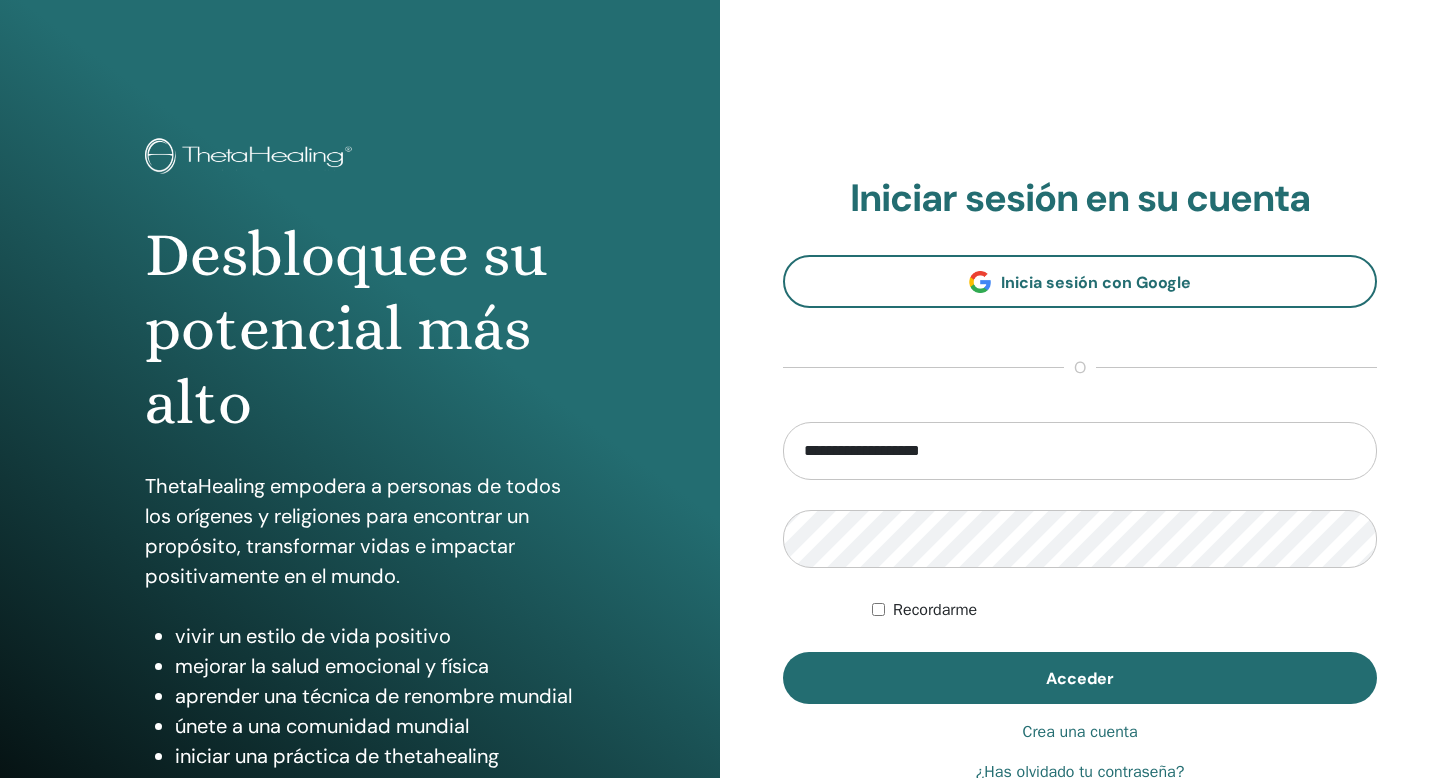 type on "**********" 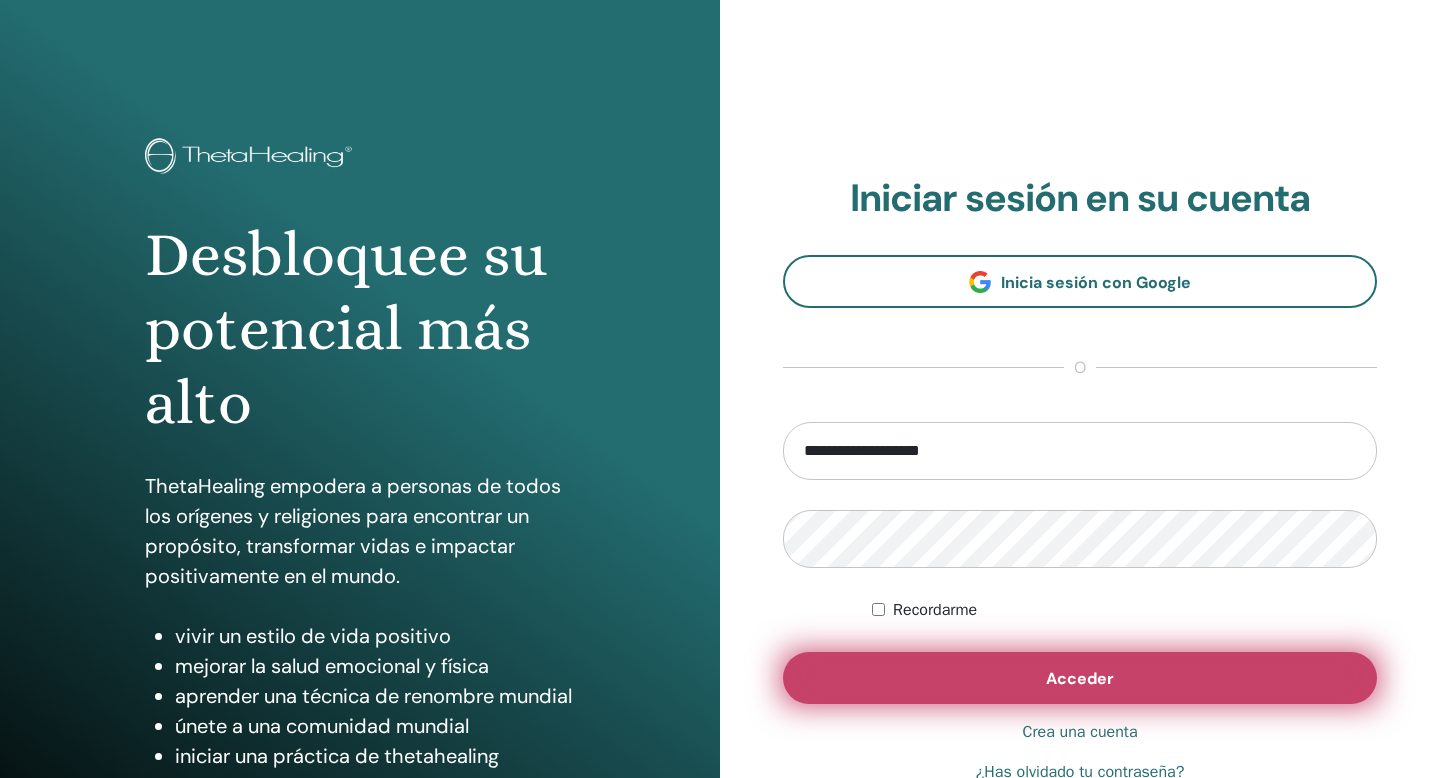 click on "Acceder" at bounding box center [1080, 678] 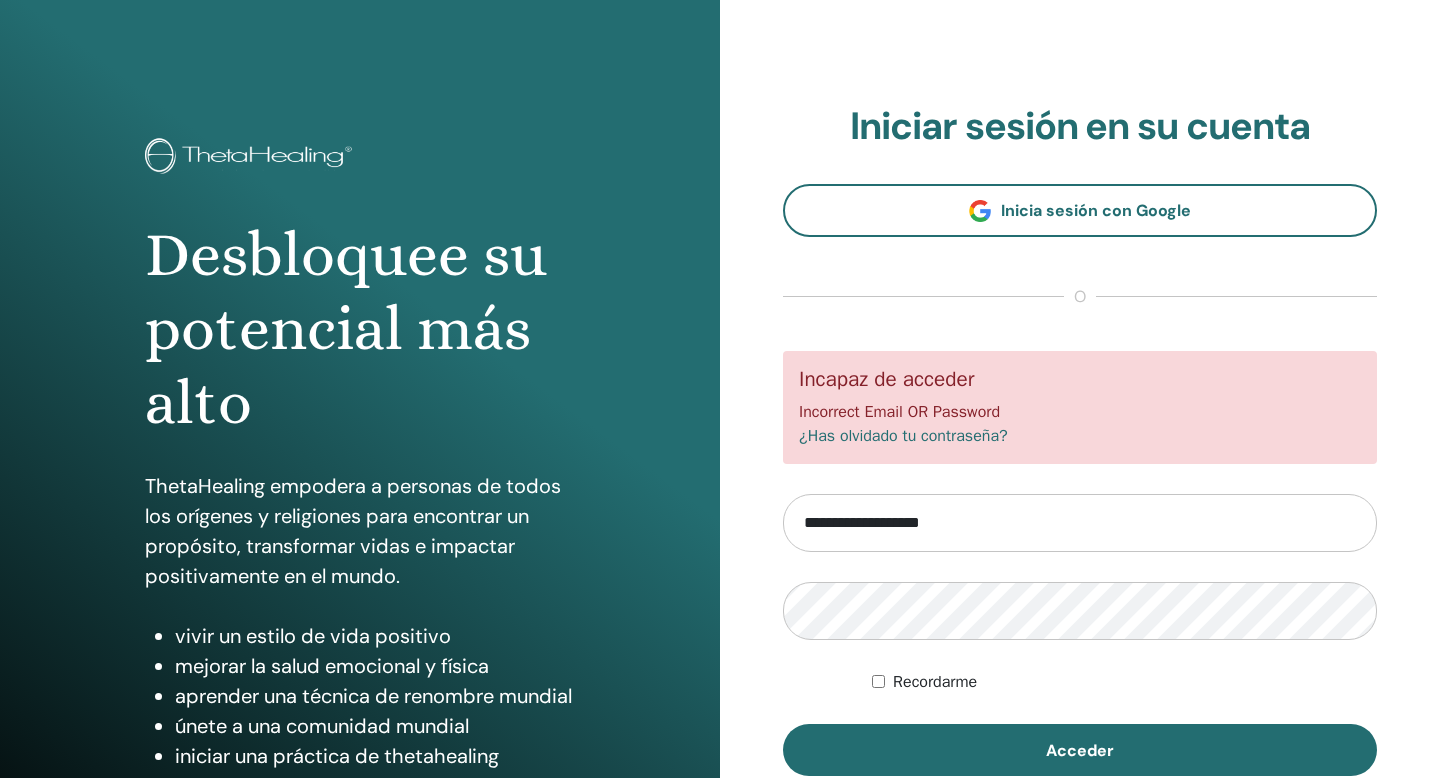 scroll, scrollTop: 0, scrollLeft: 0, axis: both 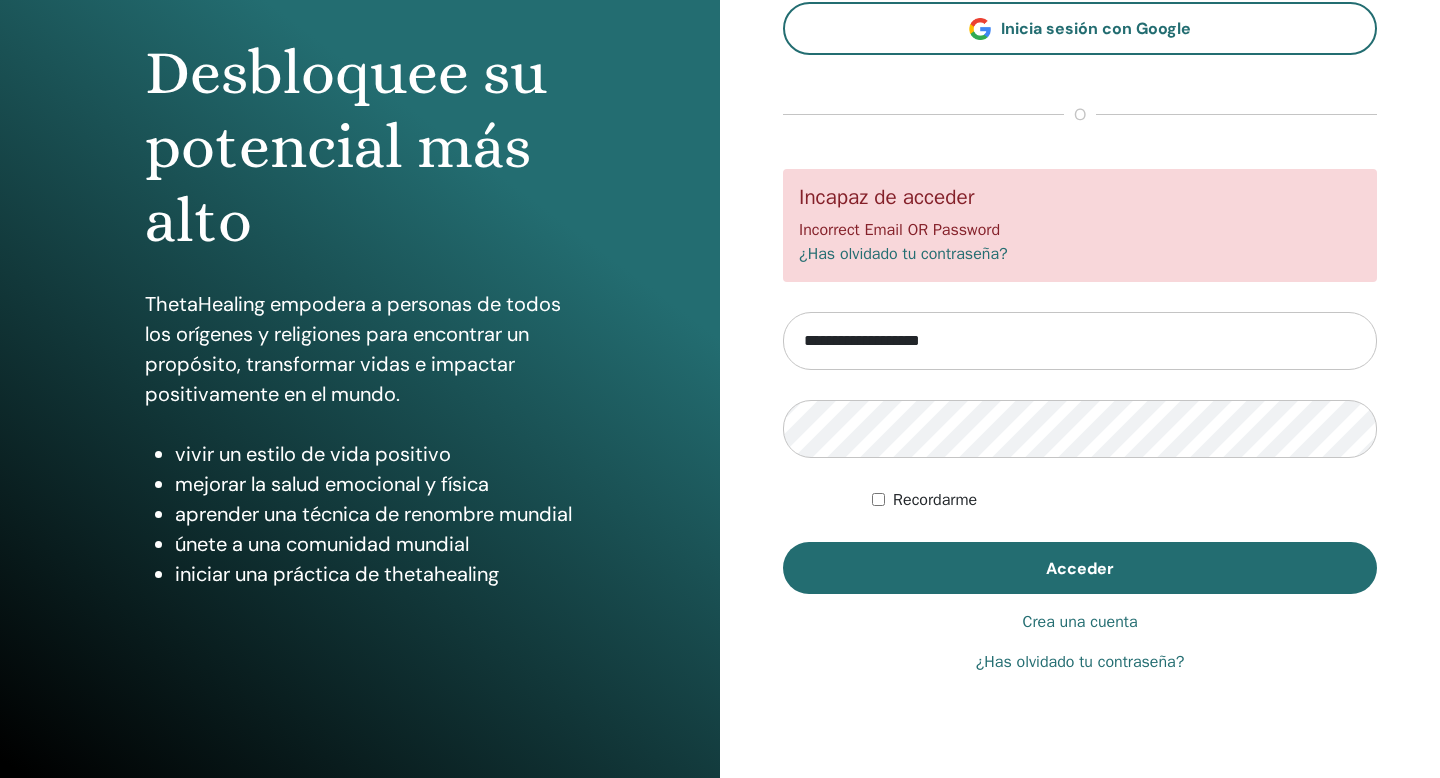 click on "Crea una cuenta" at bounding box center (1079, 622) 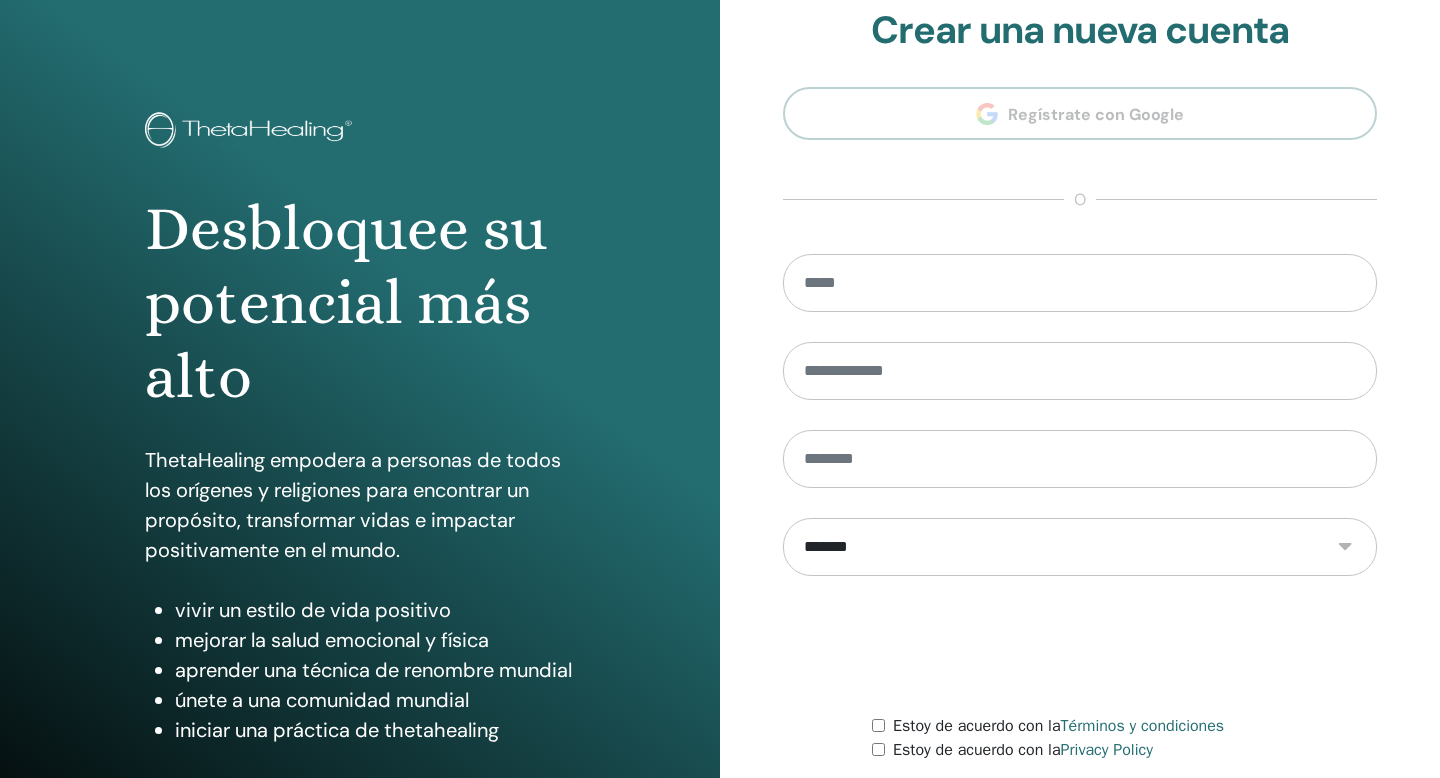 scroll, scrollTop: 0, scrollLeft: 0, axis: both 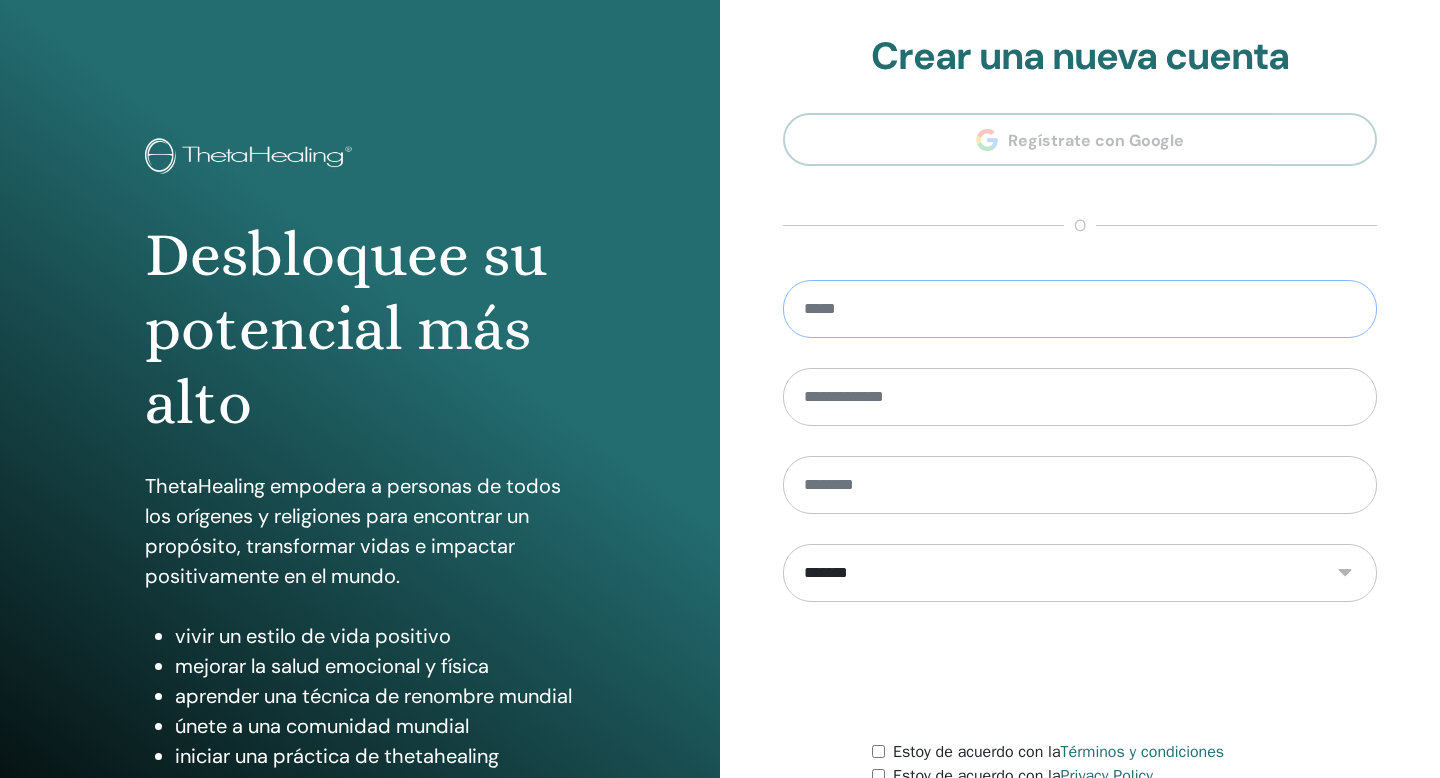 click at bounding box center (1080, 309) 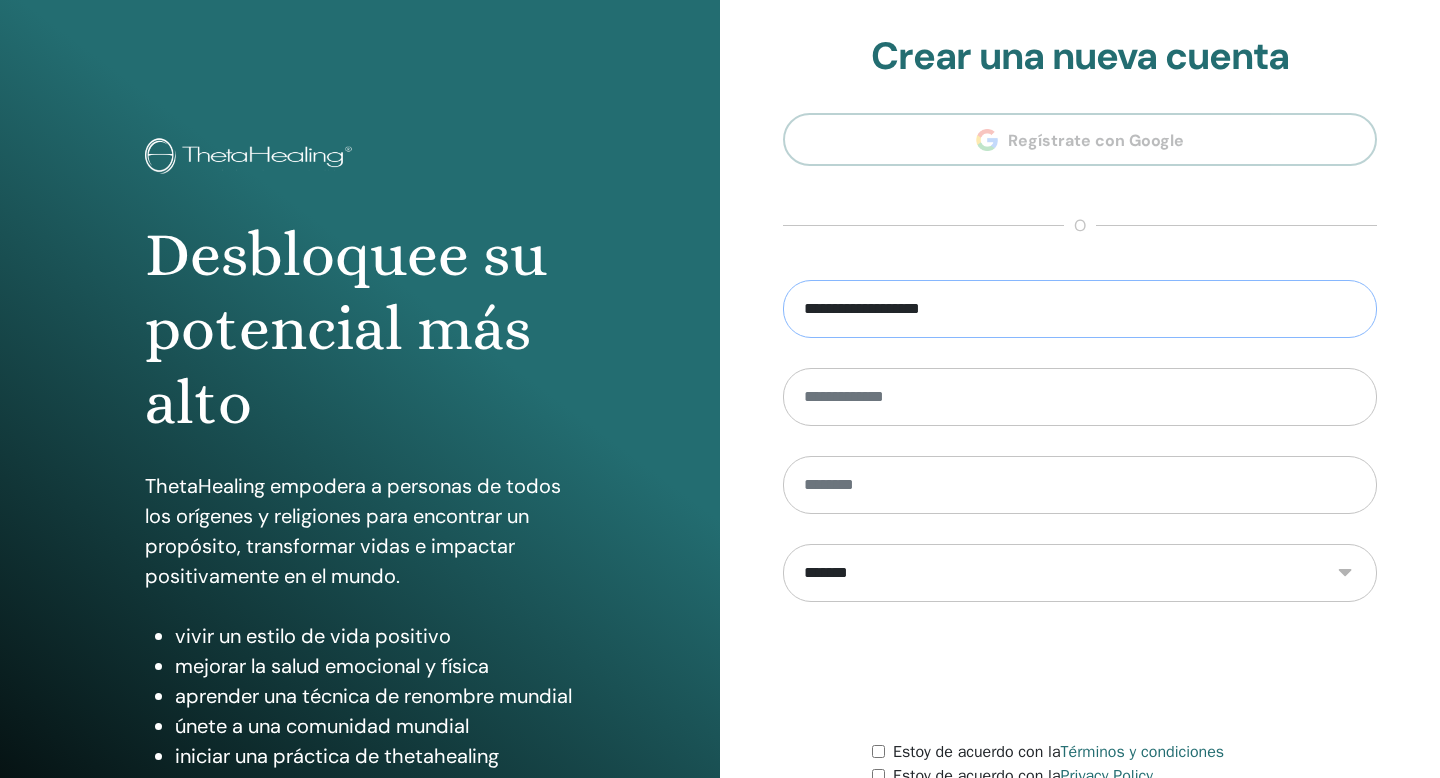 type on "**********" 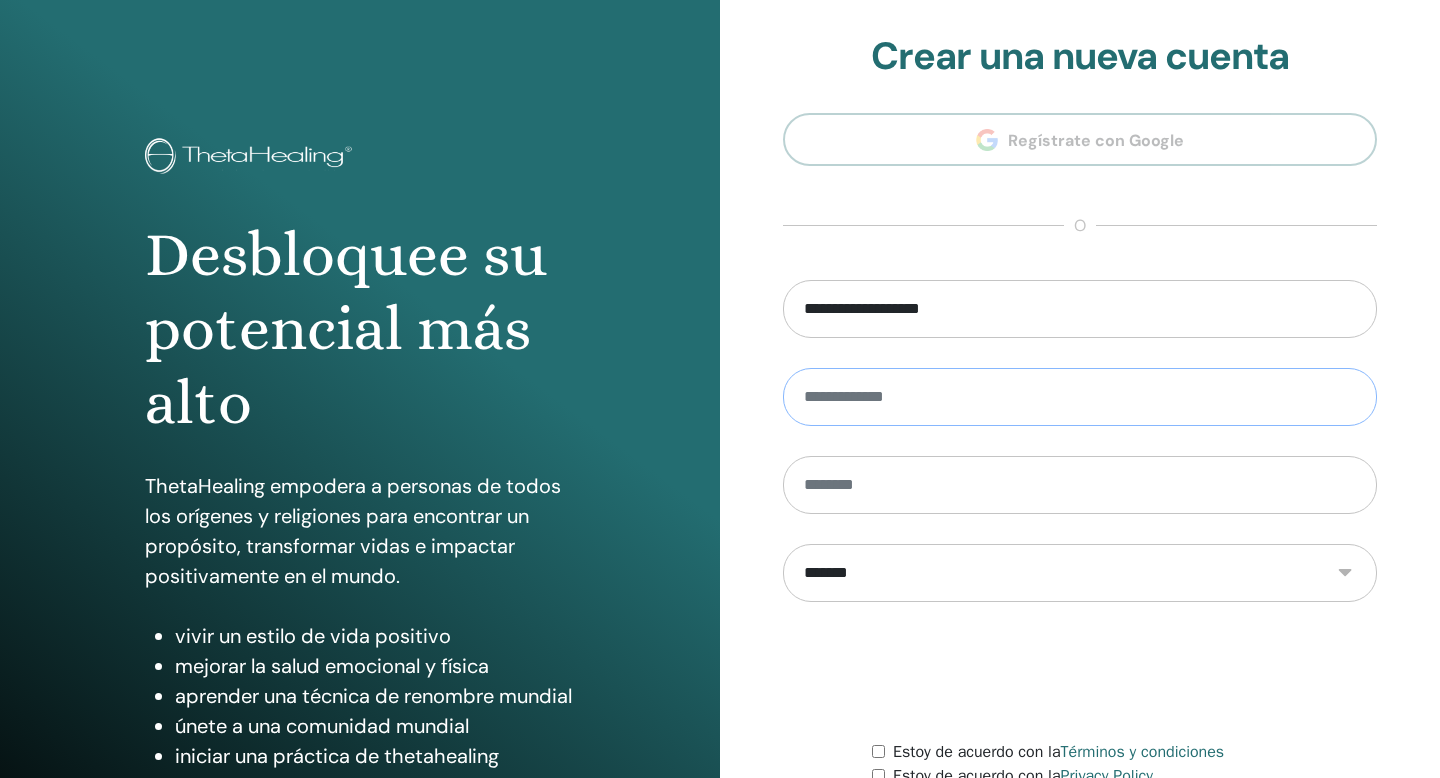 click at bounding box center (1080, 397) 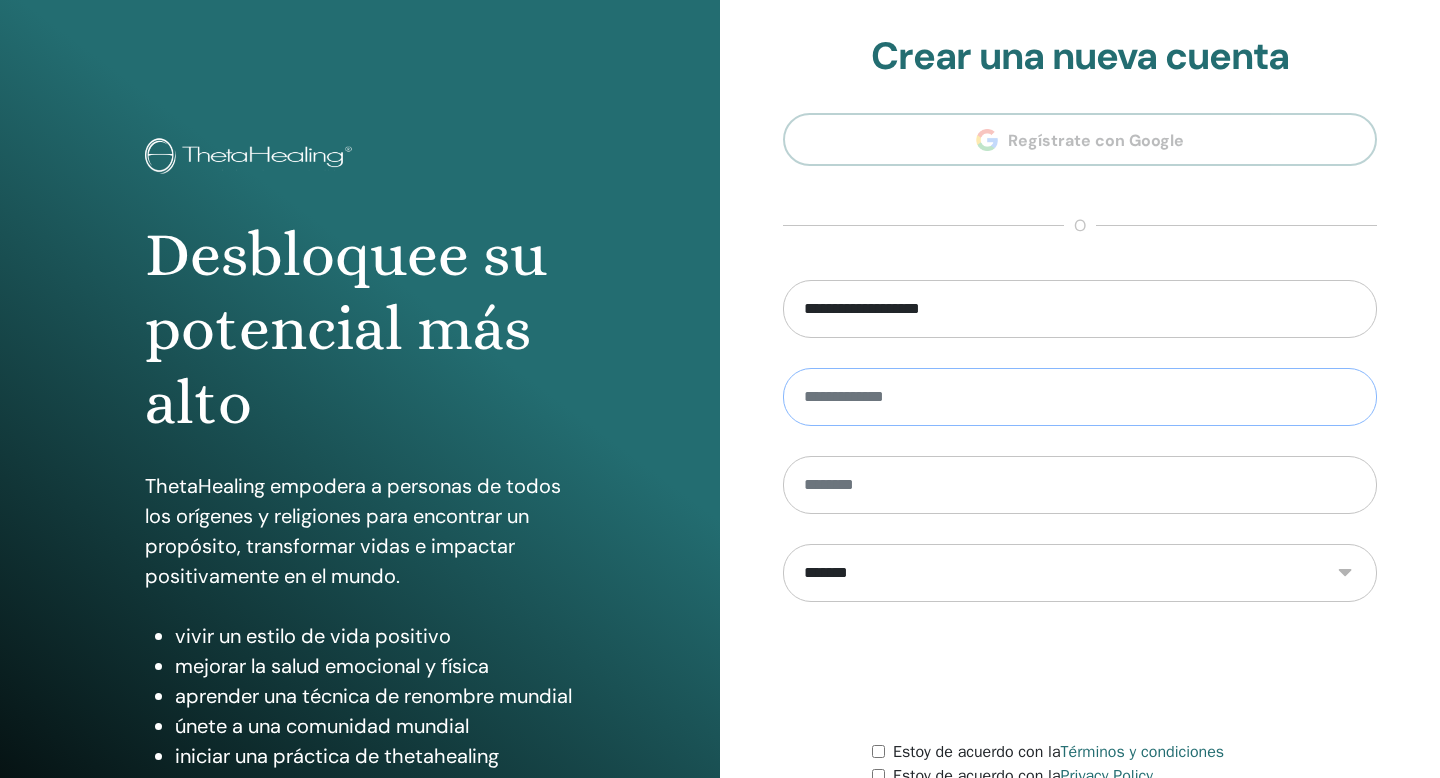 type on "**********" 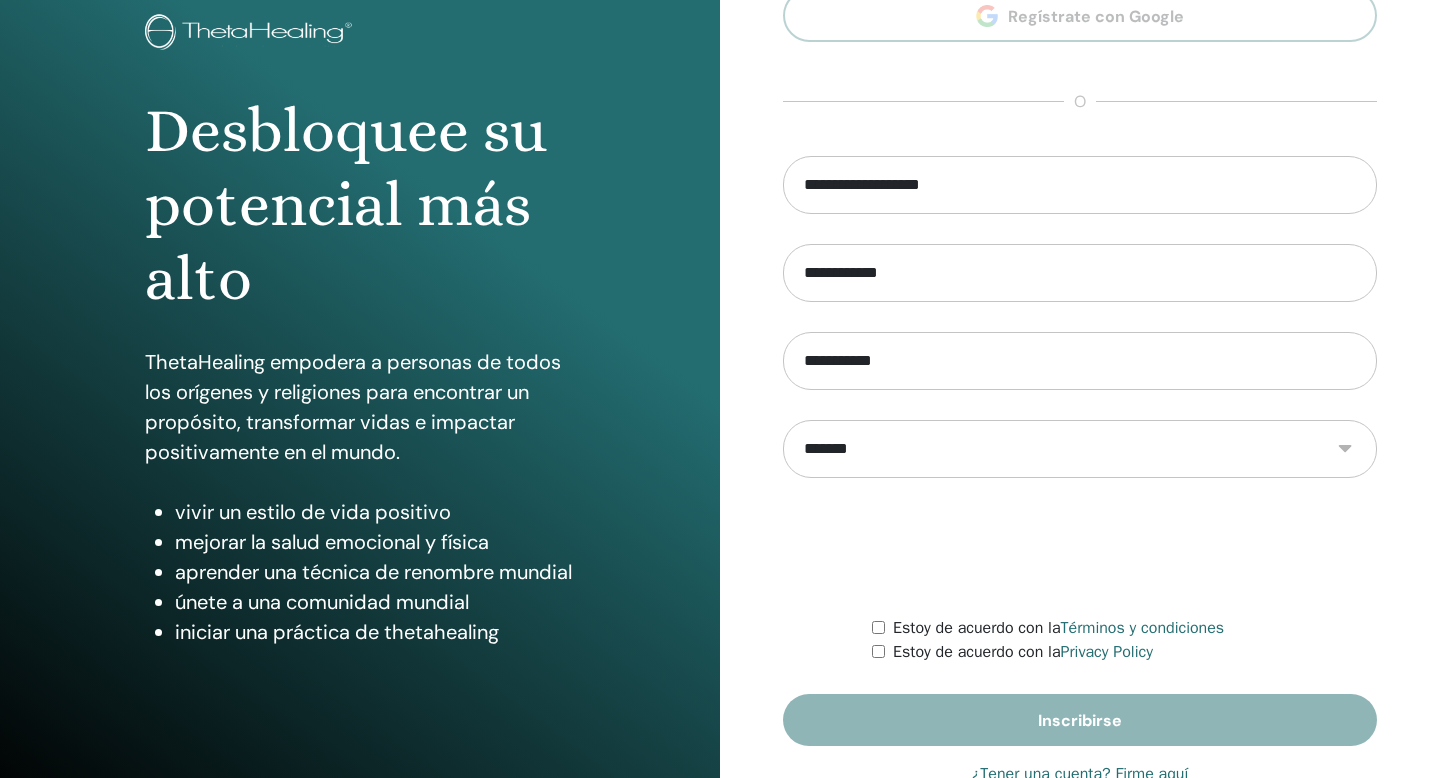scroll, scrollTop: 126, scrollLeft: 0, axis: vertical 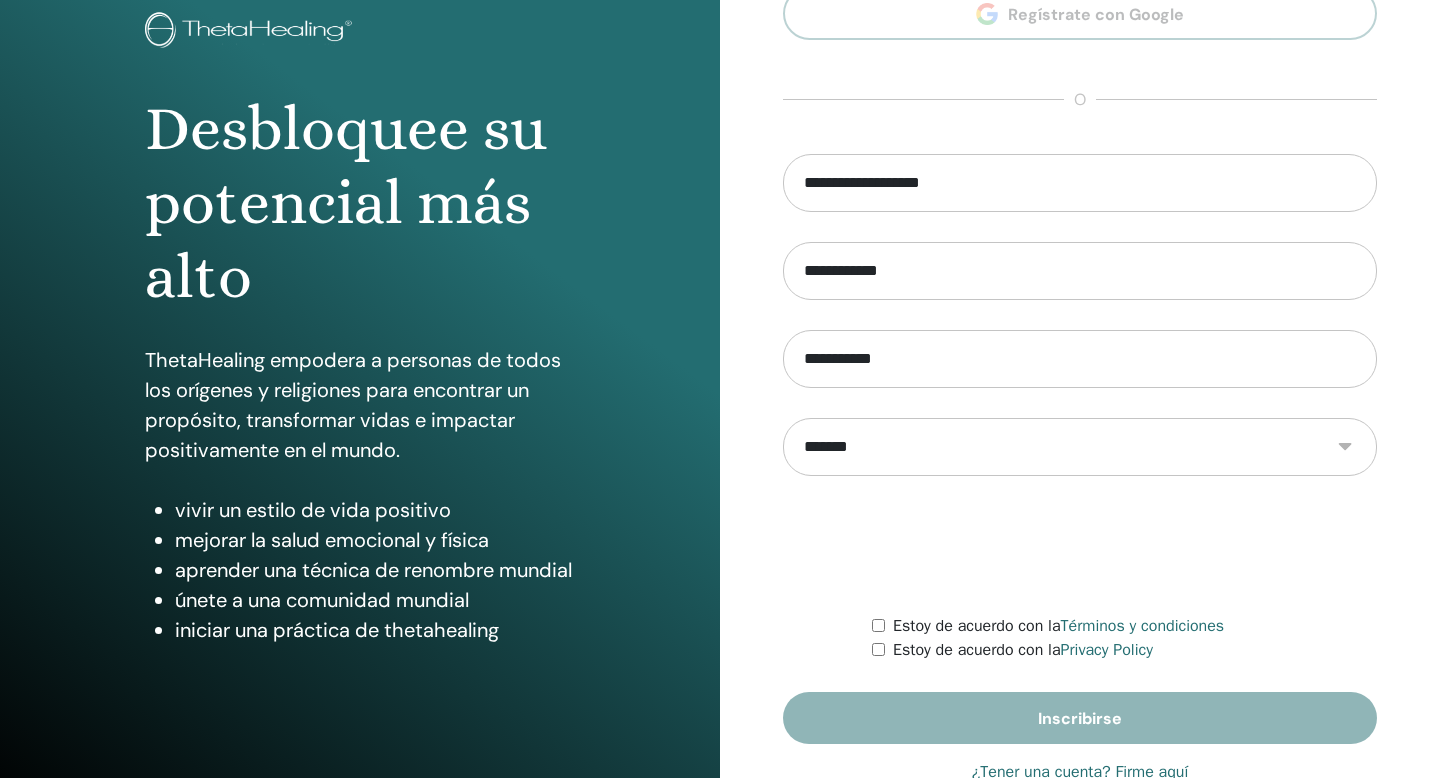 click on "Estoy de acuerdo con la  Términos y condiciones" at bounding box center [1124, 626] 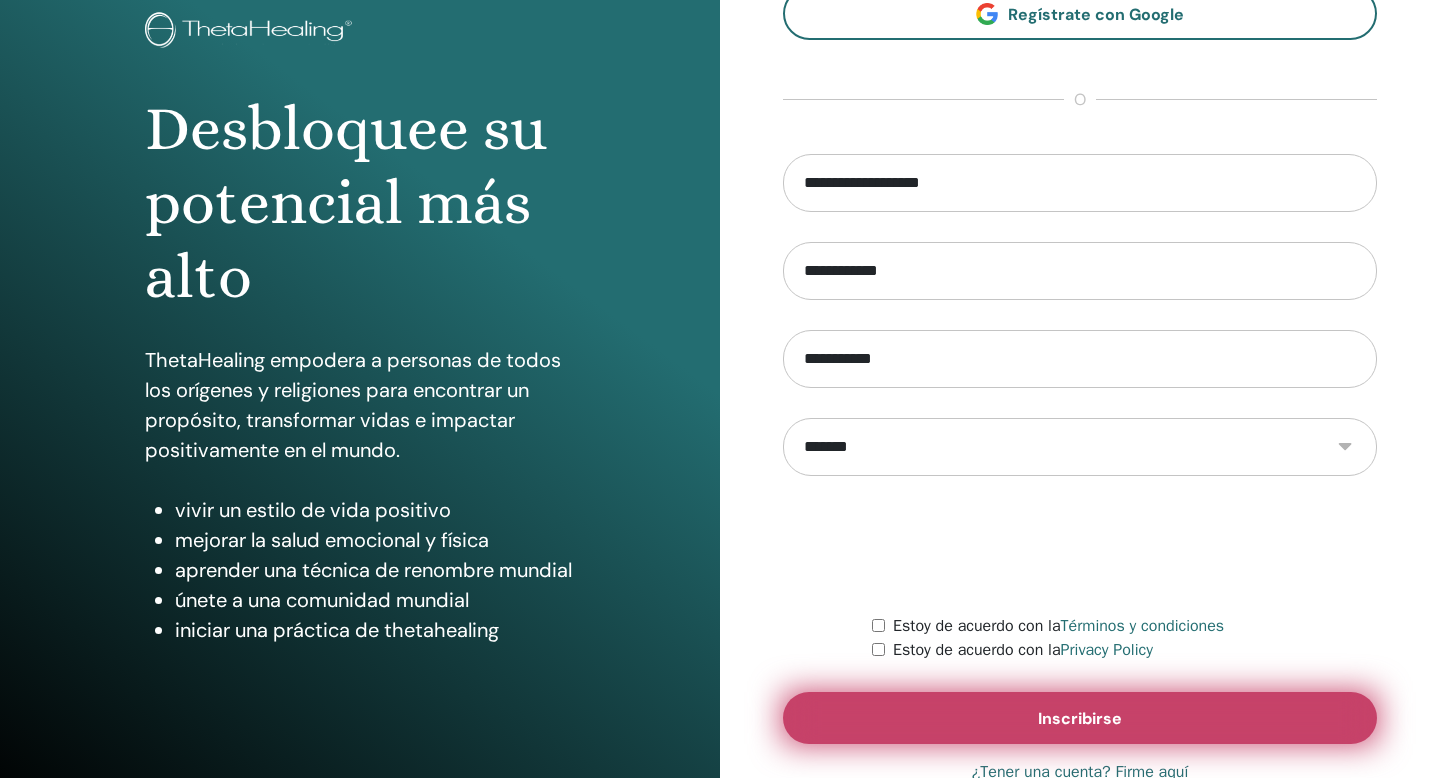 click on "Inscribirse" at bounding box center [1080, 718] 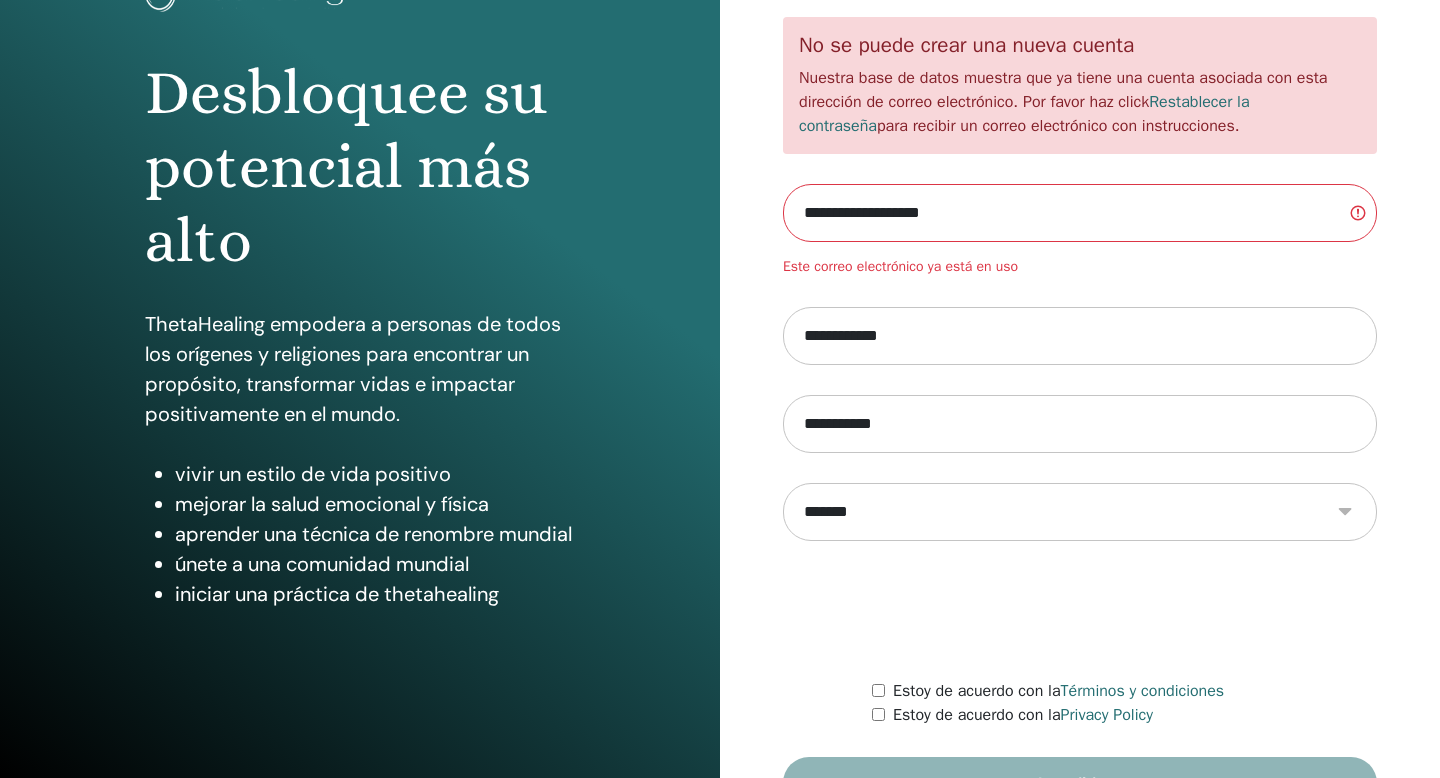 scroll, scrollTop: 0, scrollLeft: 0, axis: both 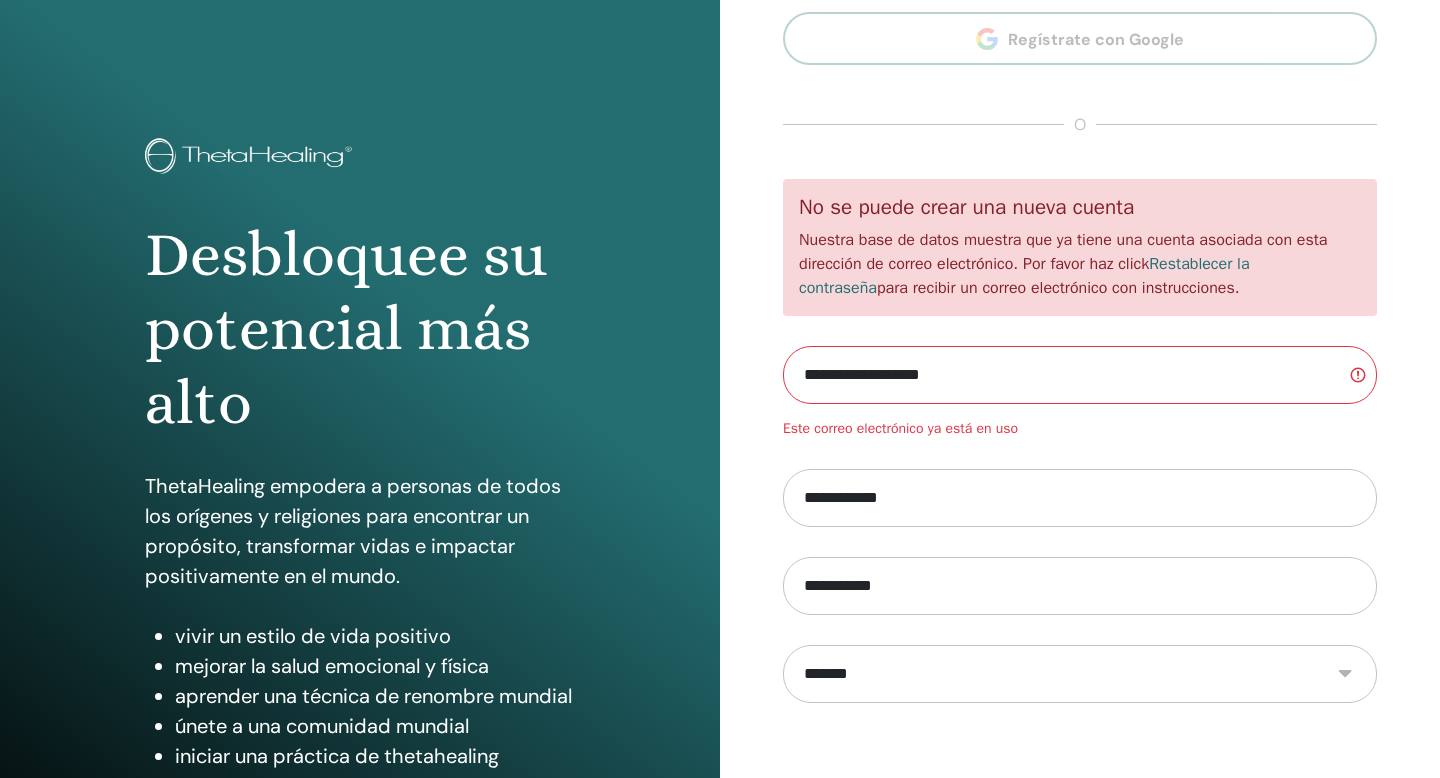 click on "**********" at bounding box center [1080, 452] 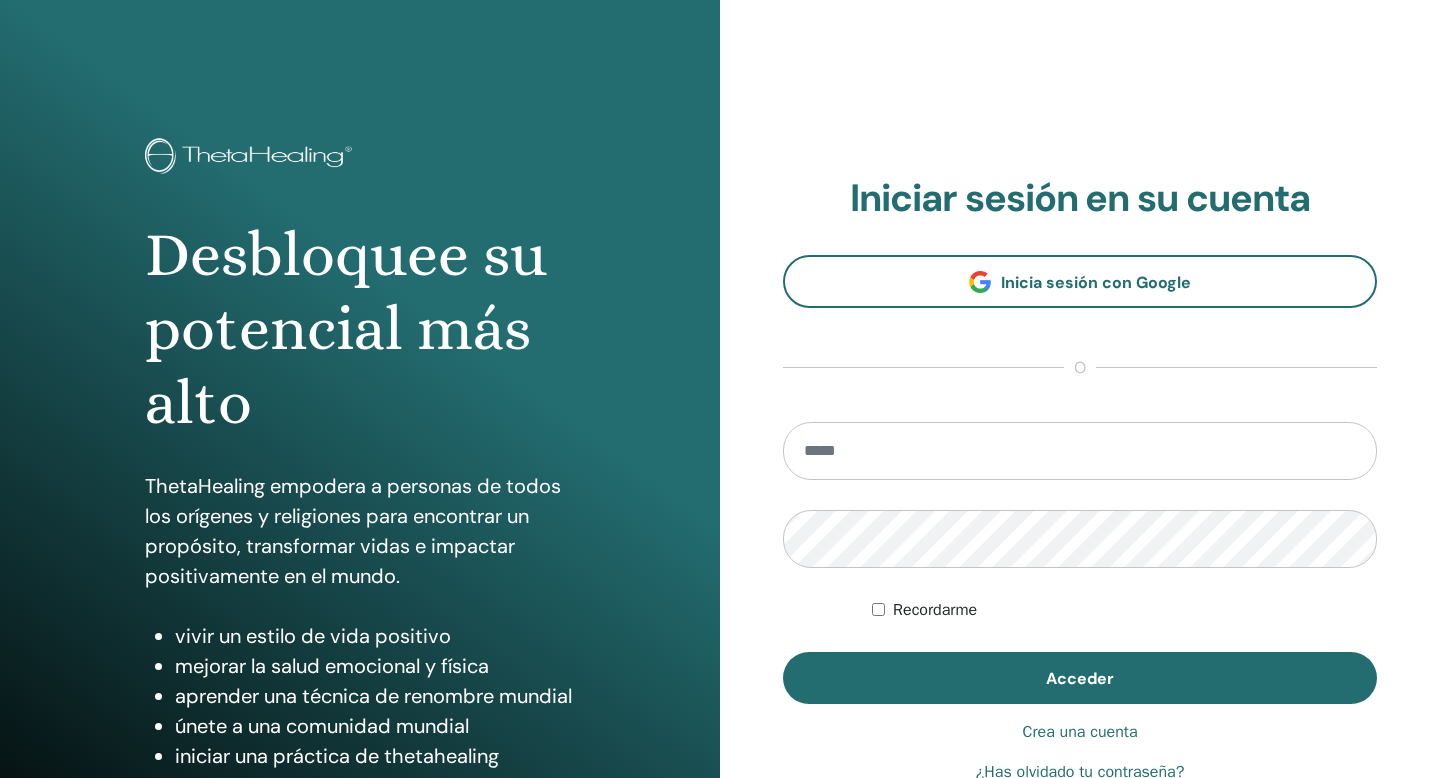 scroll, scrollTop: 126, scrollLeft: 0, axis: vertical 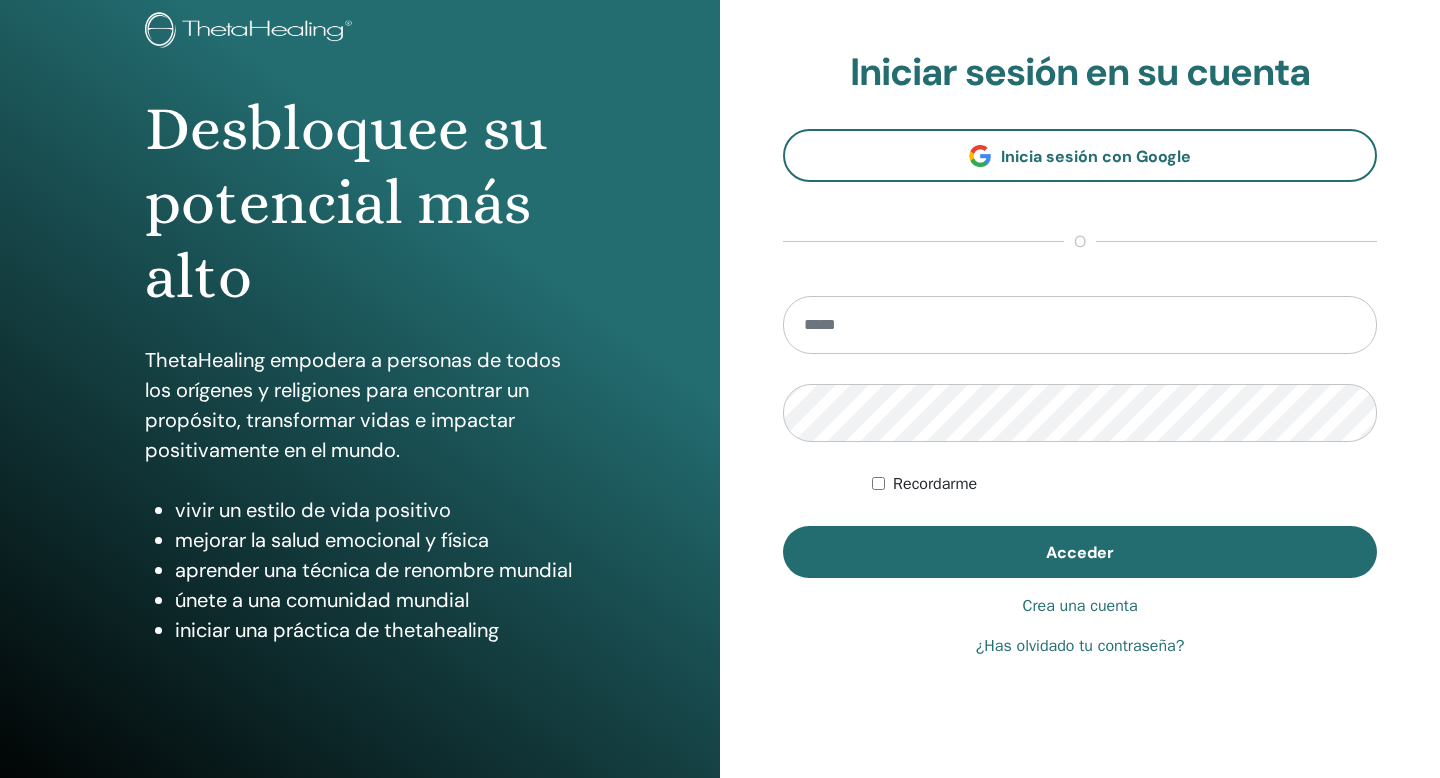 click at bounding box center [1080, 325] 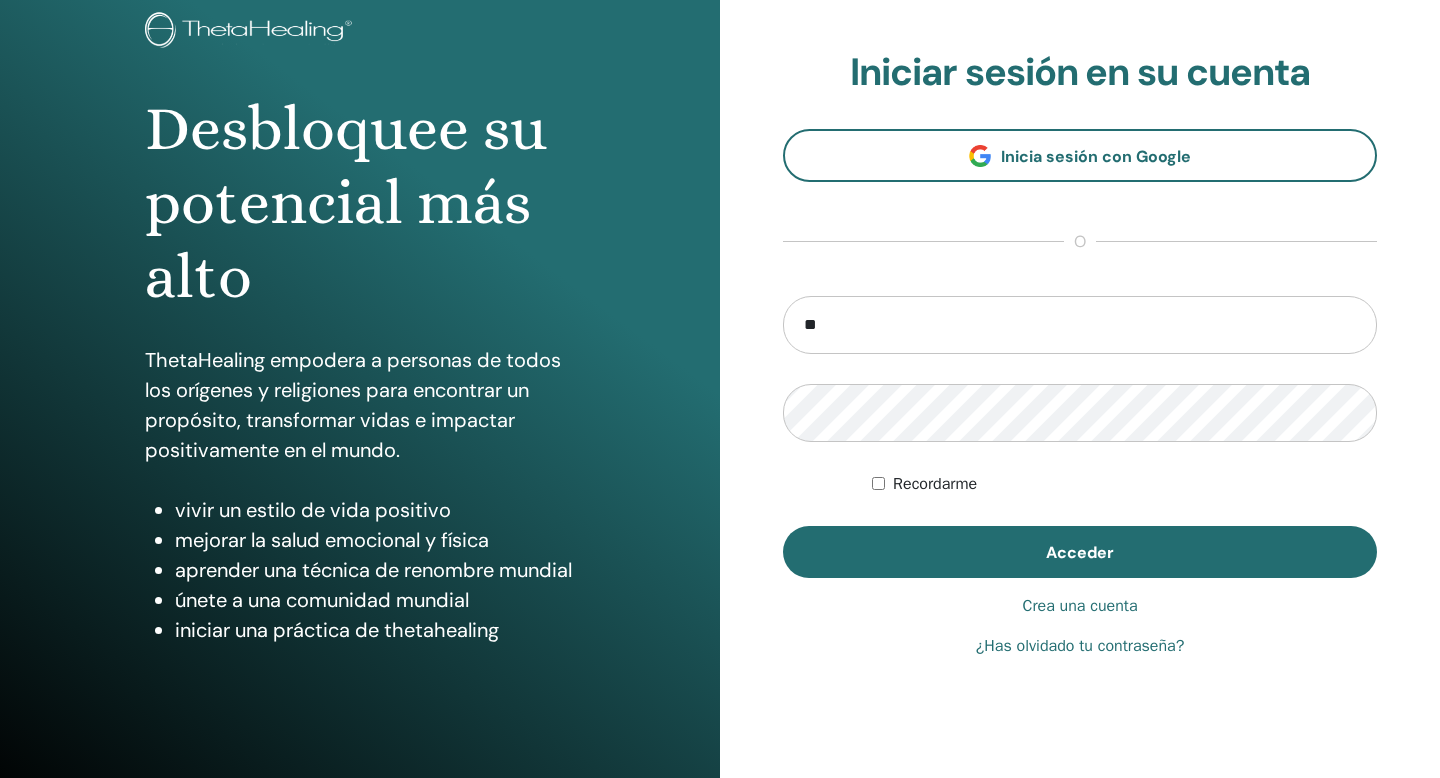 type on "*" 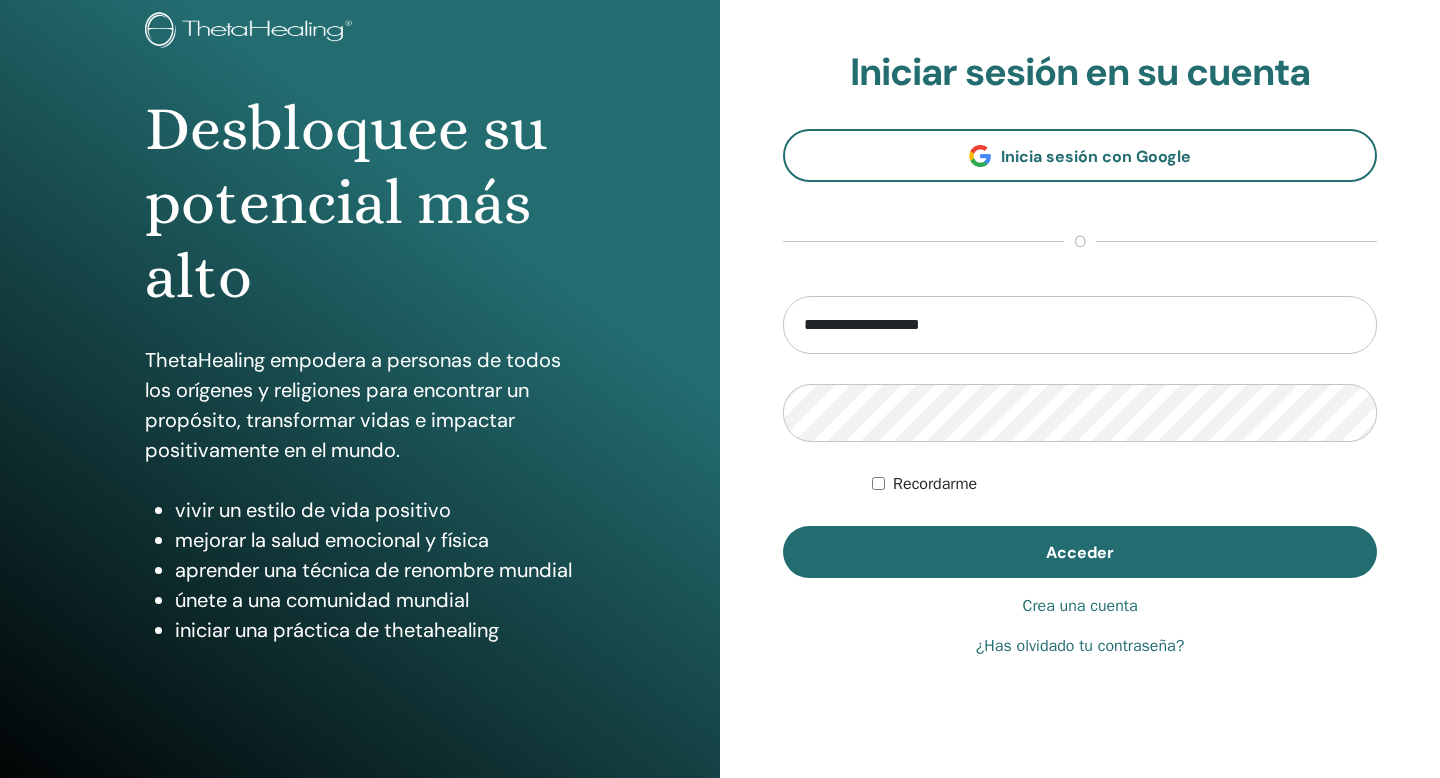 type on "**********" 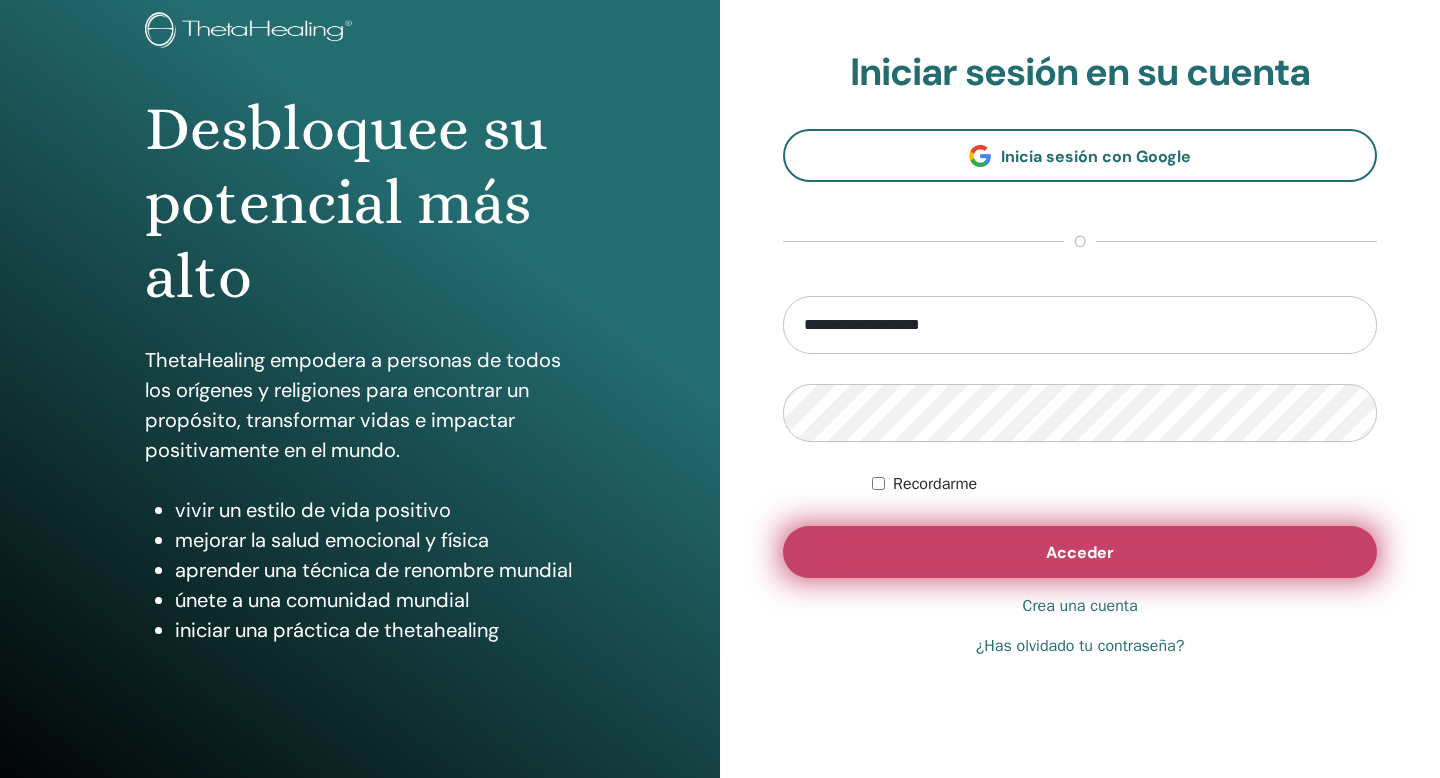 click on "Acceder" at bounding box center [1080, 552] 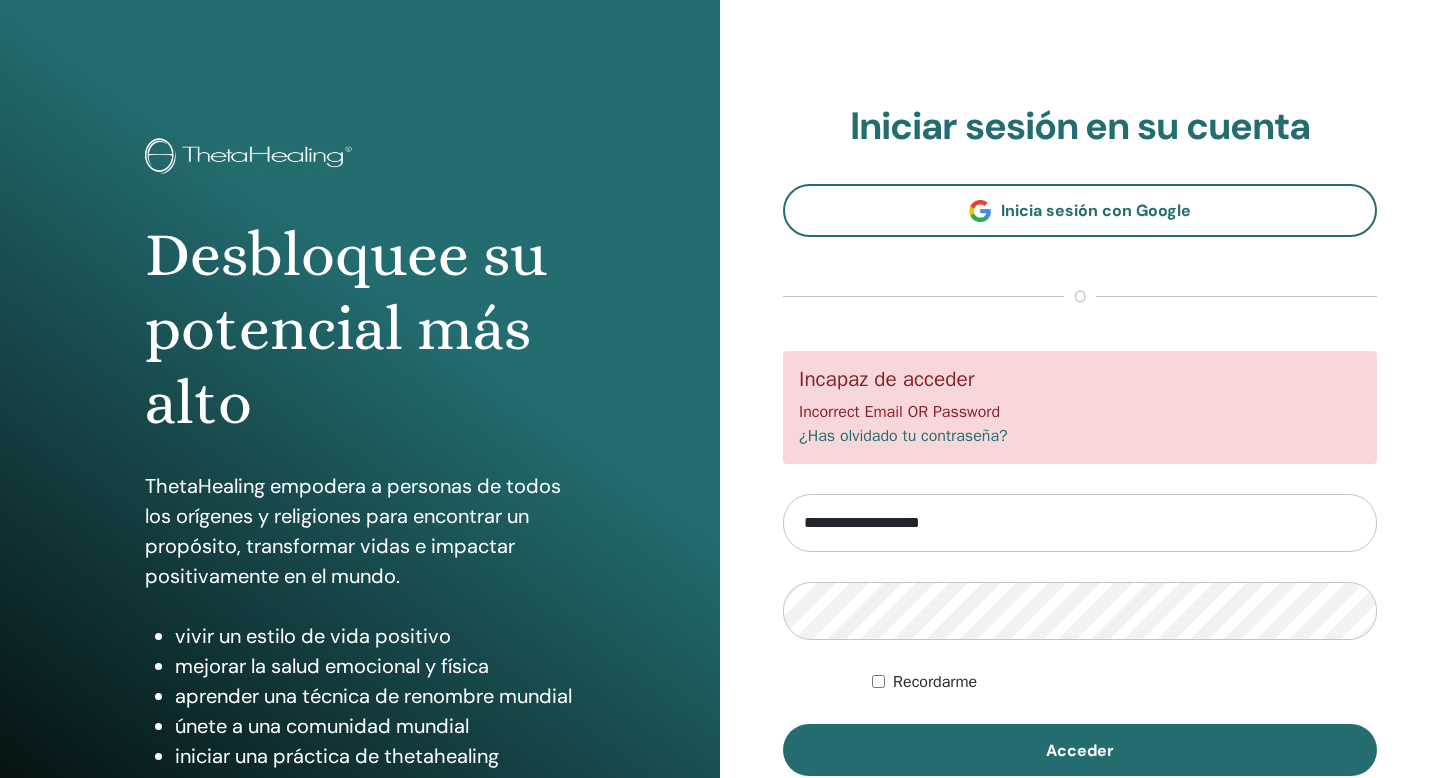 scroll, scrollTop: 0, scrollLeft: 0, axis: both 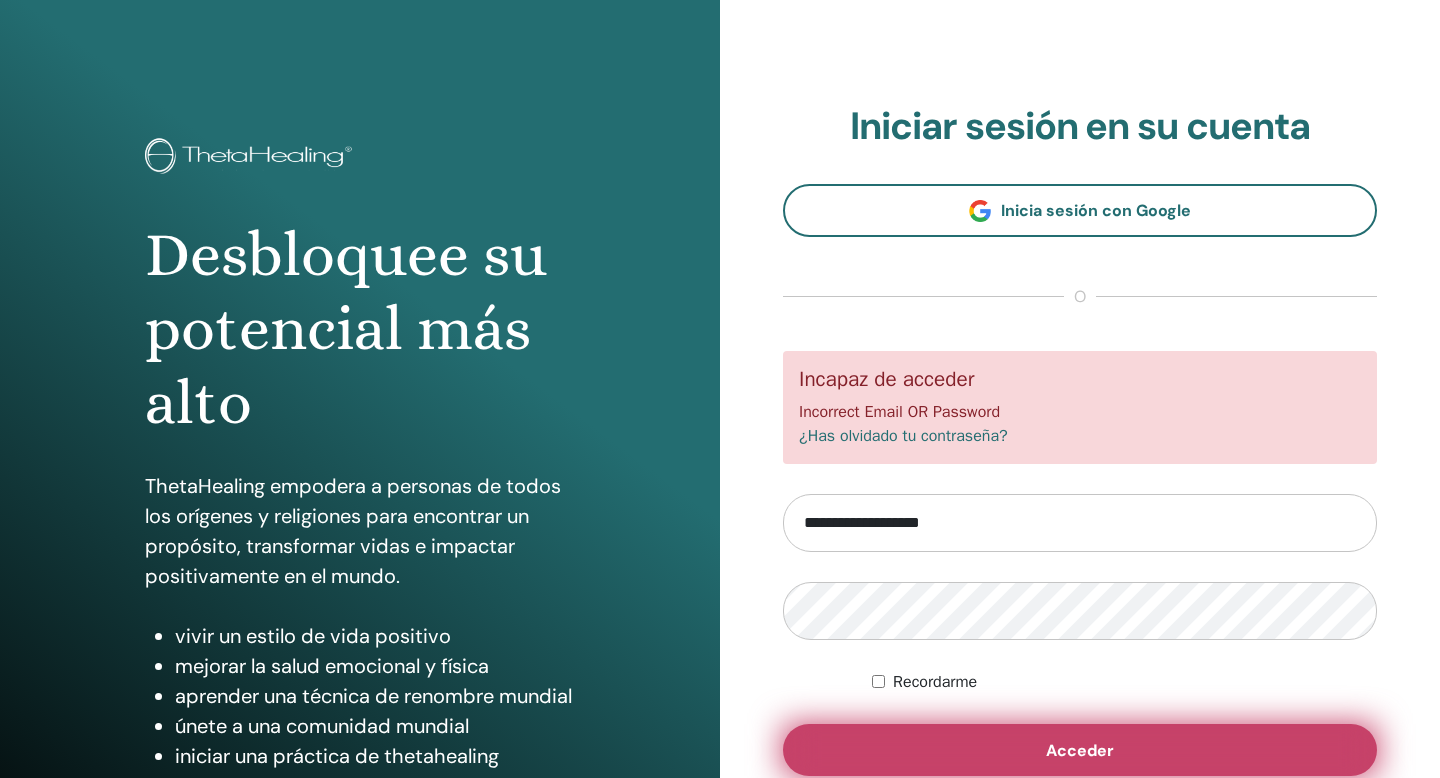 click on "Acceder" at bounding box center (1080, 750) 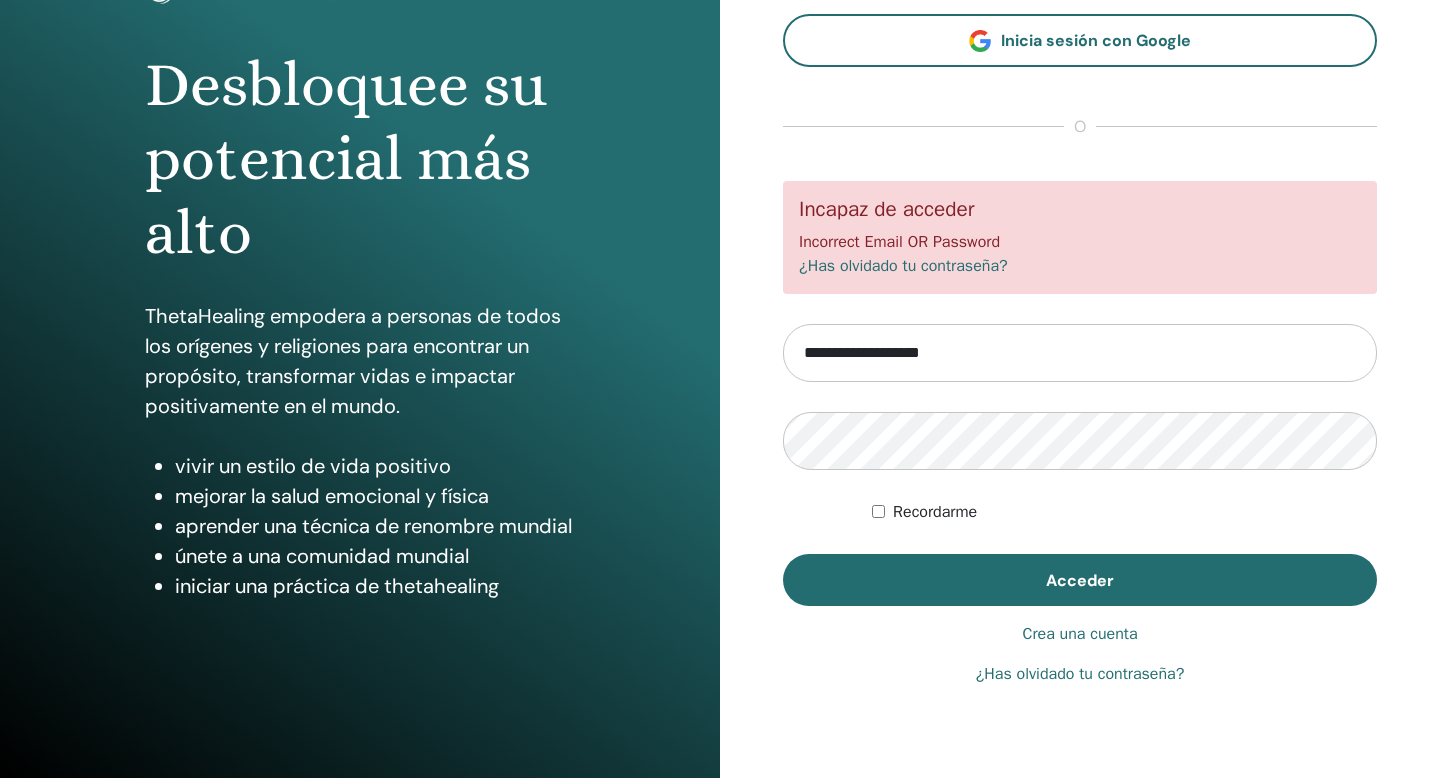 scroll, scrollTop: 182, scrollLeft: 0, axis: vertical 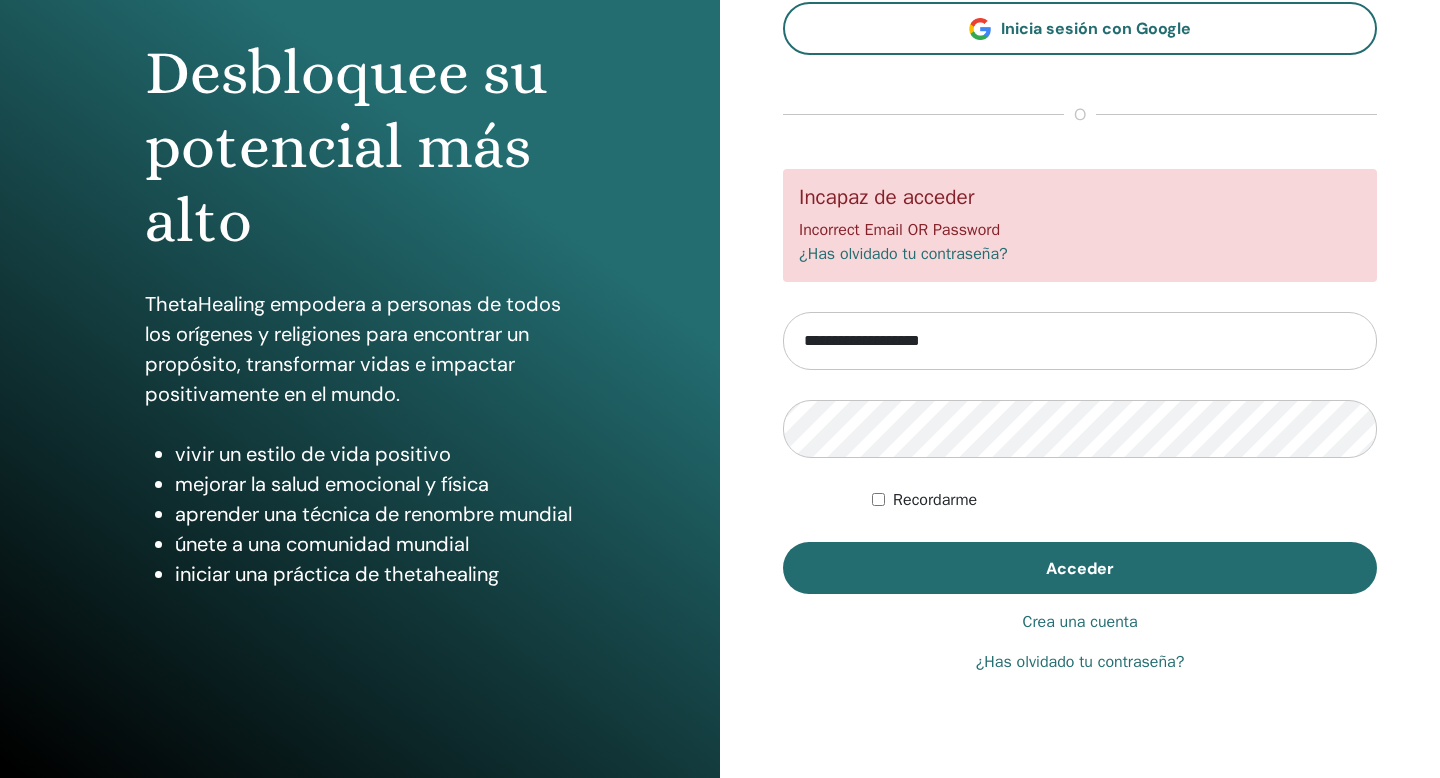 click on "¿Has olvidado tu contraseña?" at bounding box center [1080, 662] 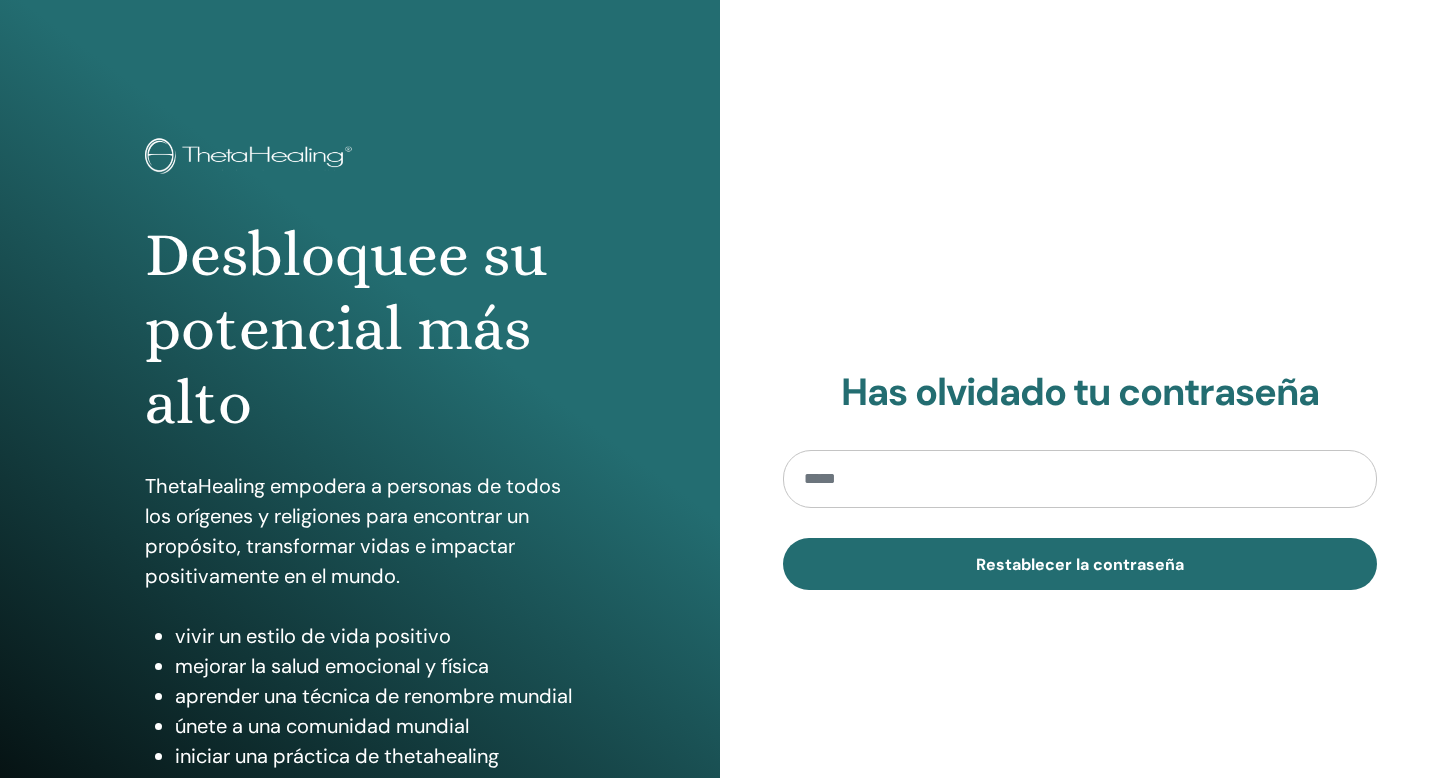scroll, scrollTop: 0, scrollLeft: 0, axis: both 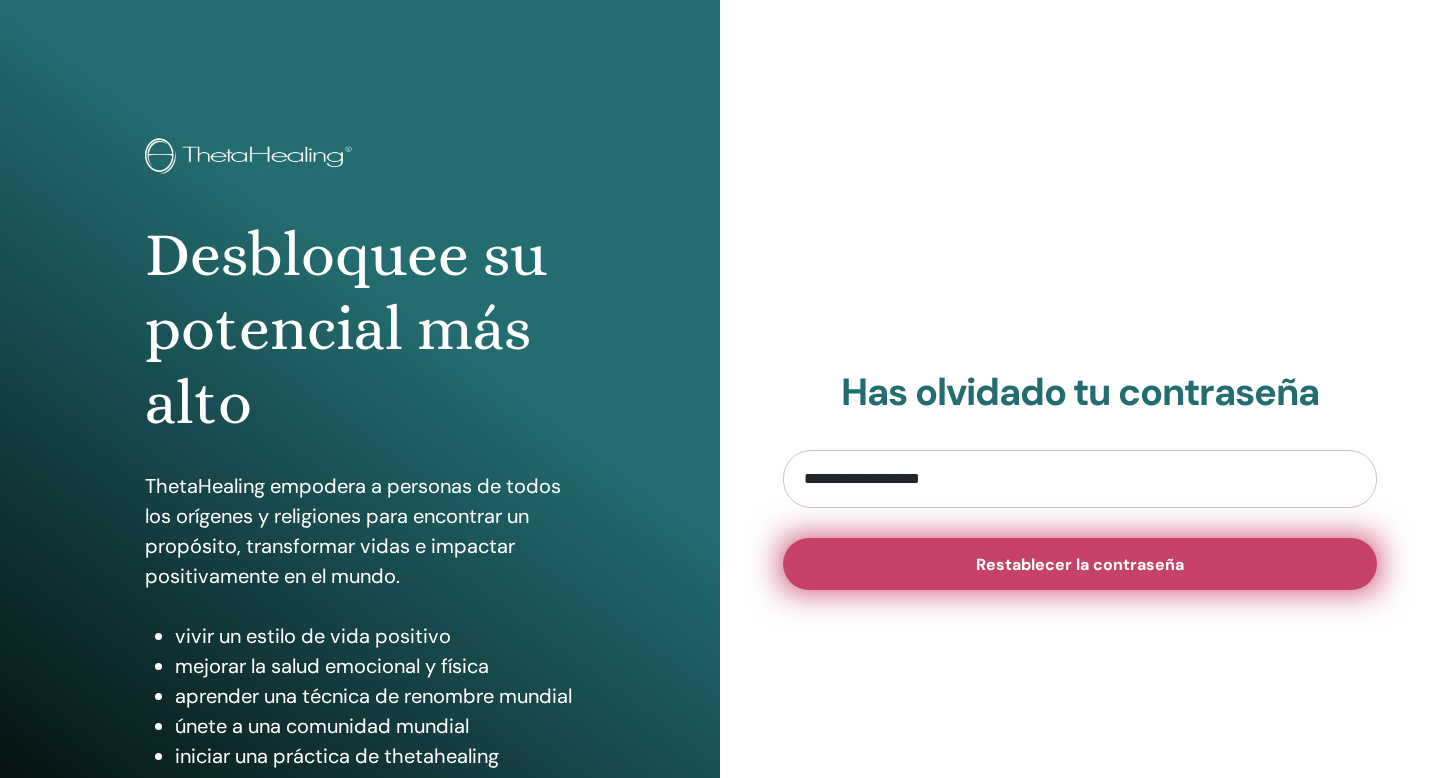 click on "Restablecer la contraseña" at bounding box center (1080, 564) 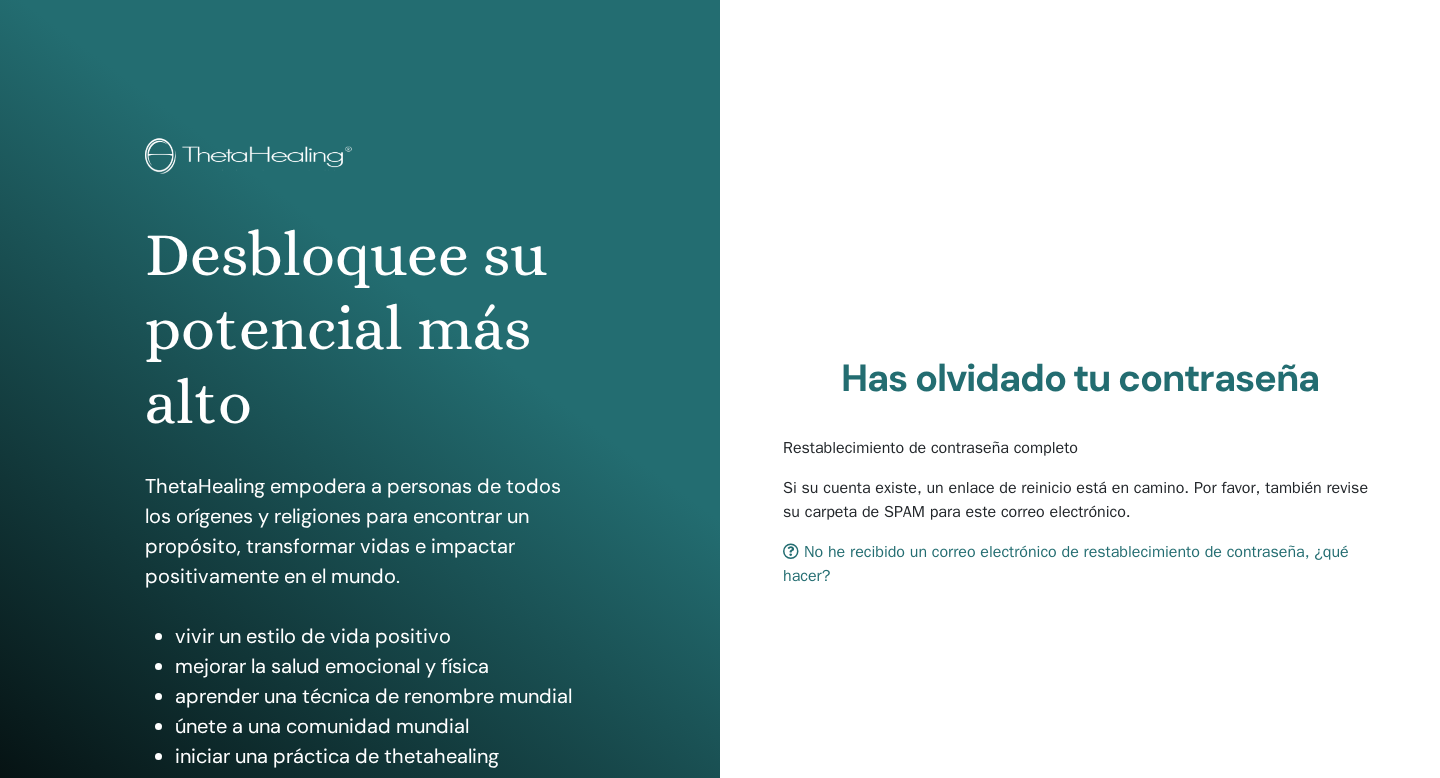 scroll, scrollTop: 0, scrollLeft: 0, axis: both 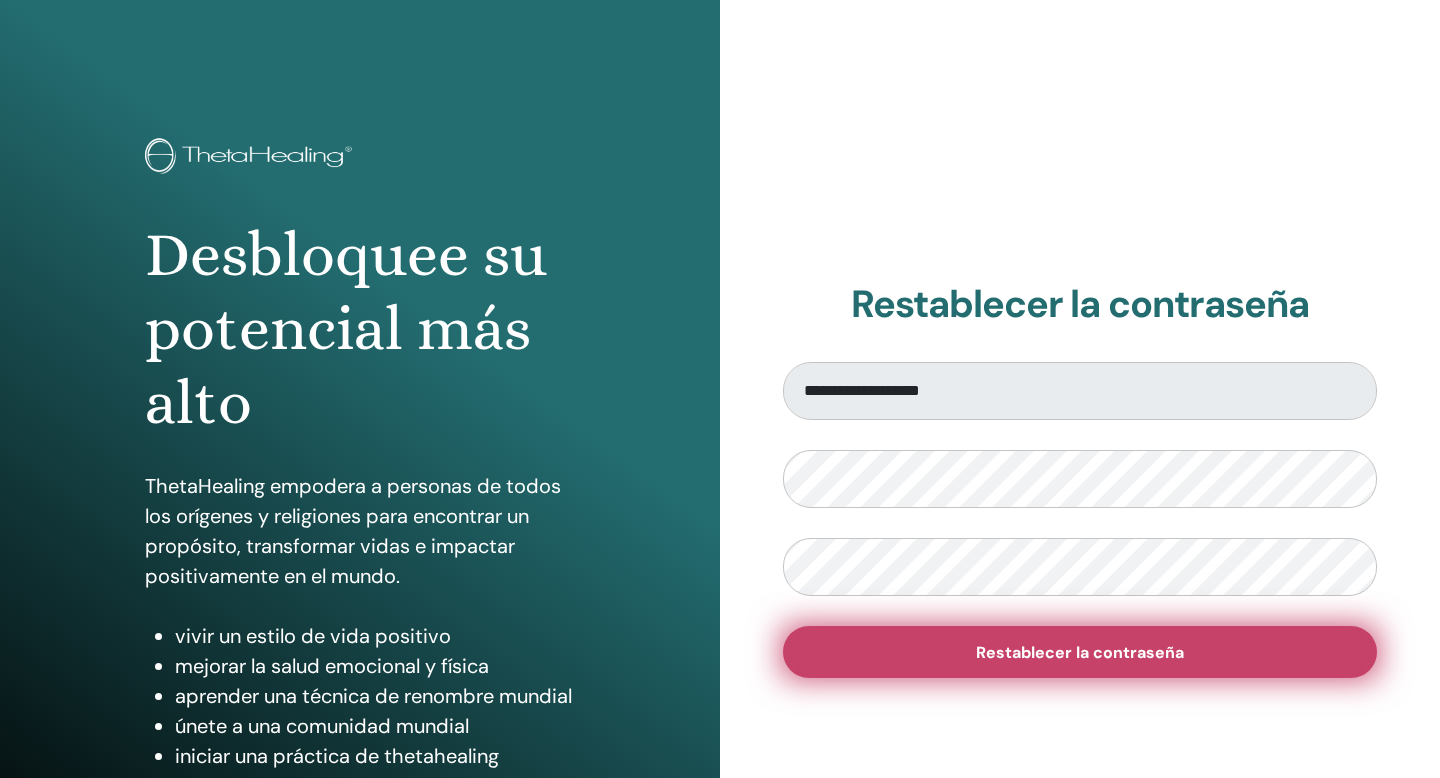 click on "Restablecer la contraseña" at bounding box center (1080, 652) 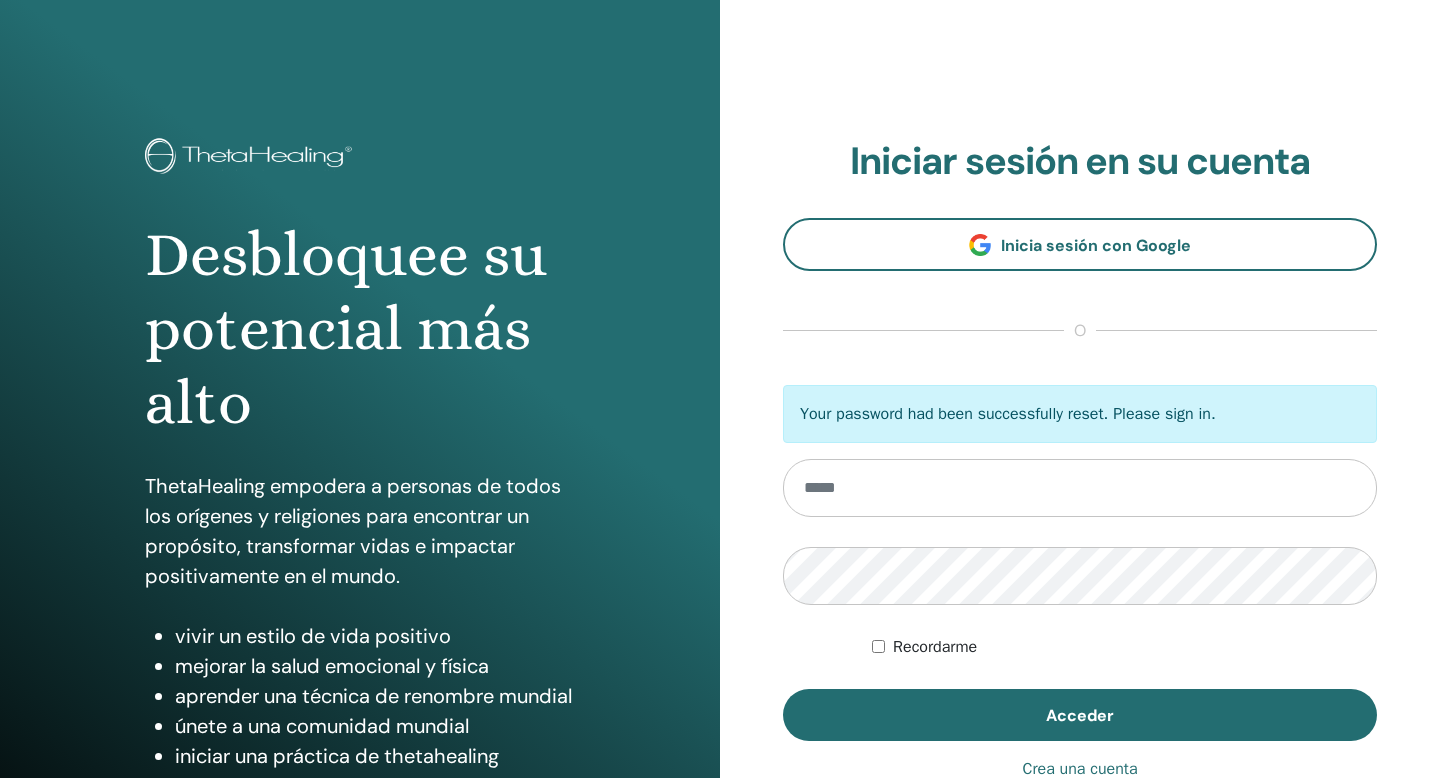 scroll, scrollTop: 0, scrollLeft: 0, axis: both 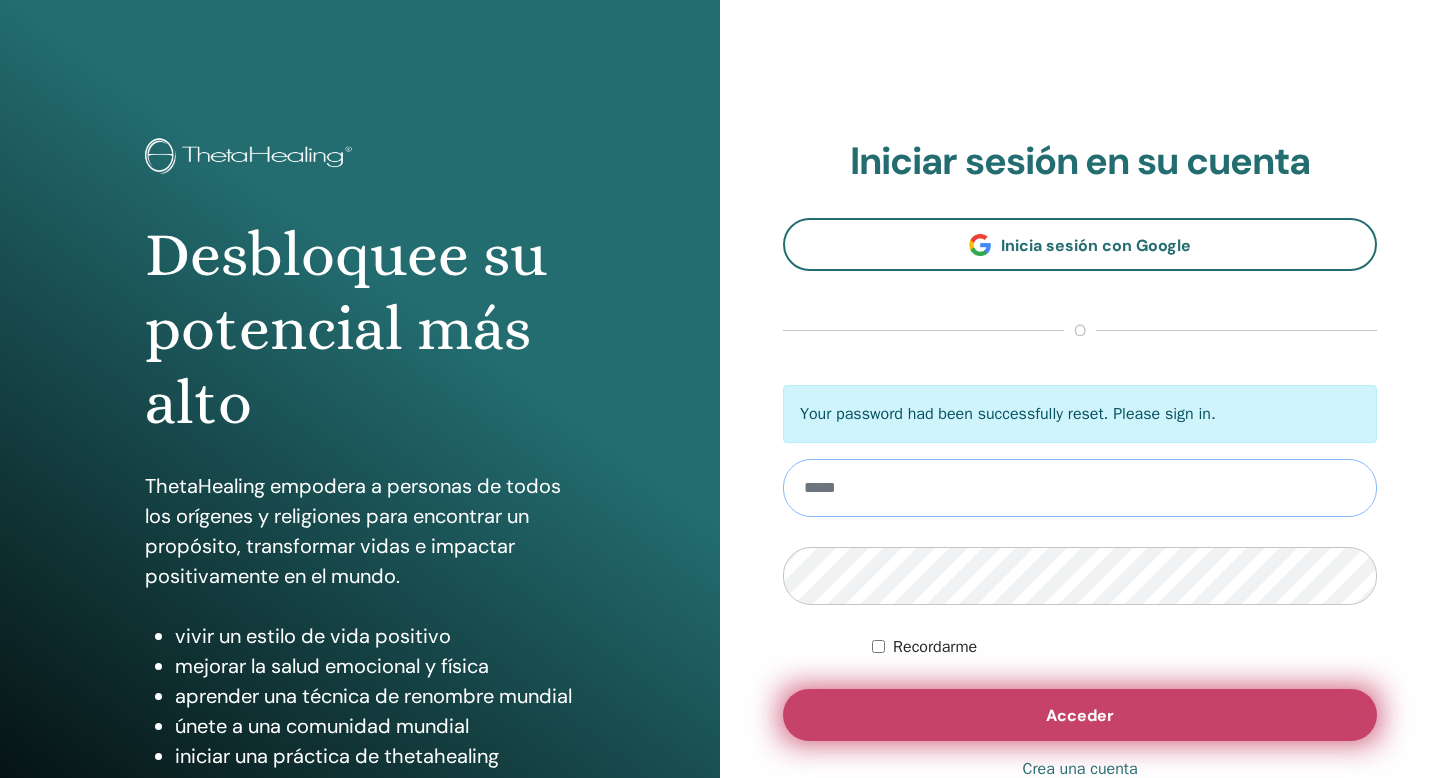 type on "**********" 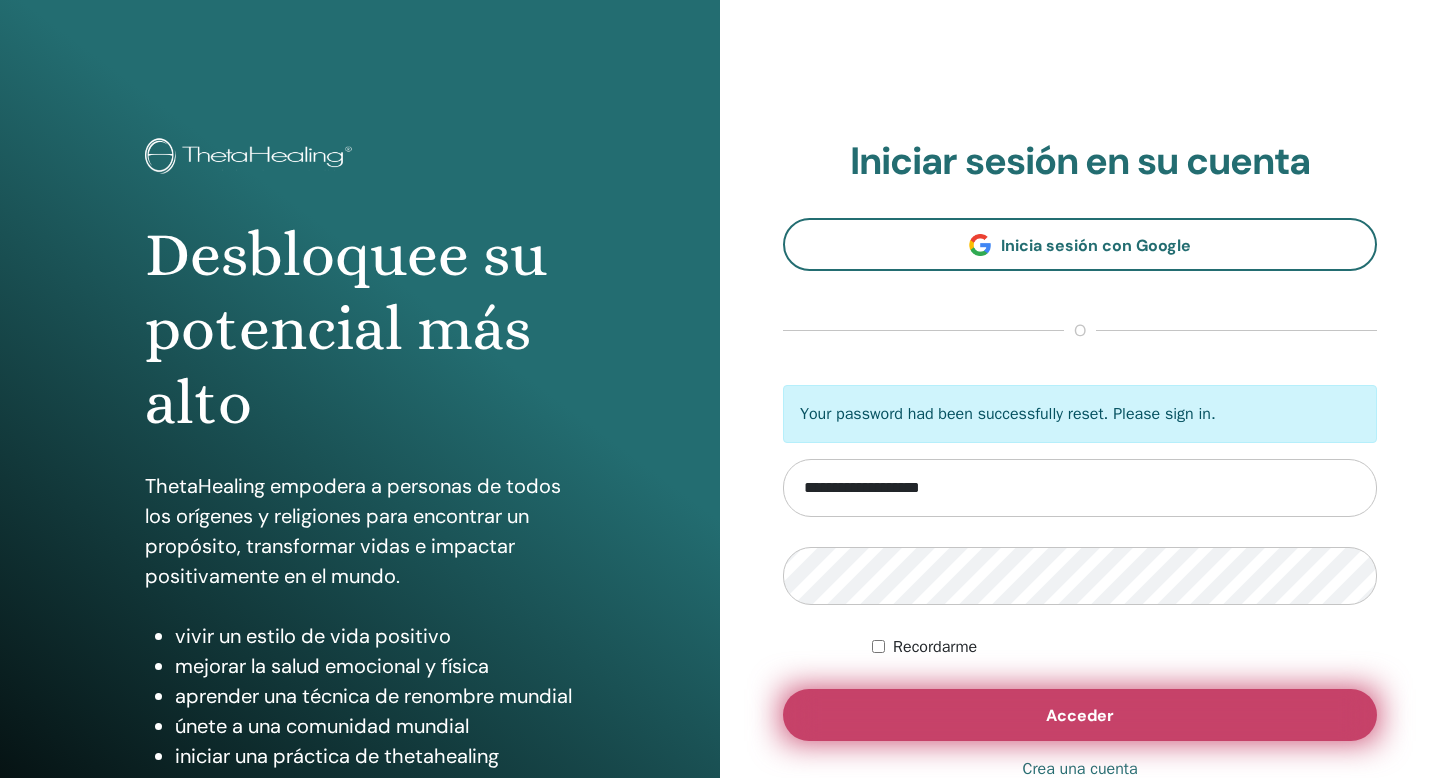 click on "Acceder" at bounding box center [1080, 715] 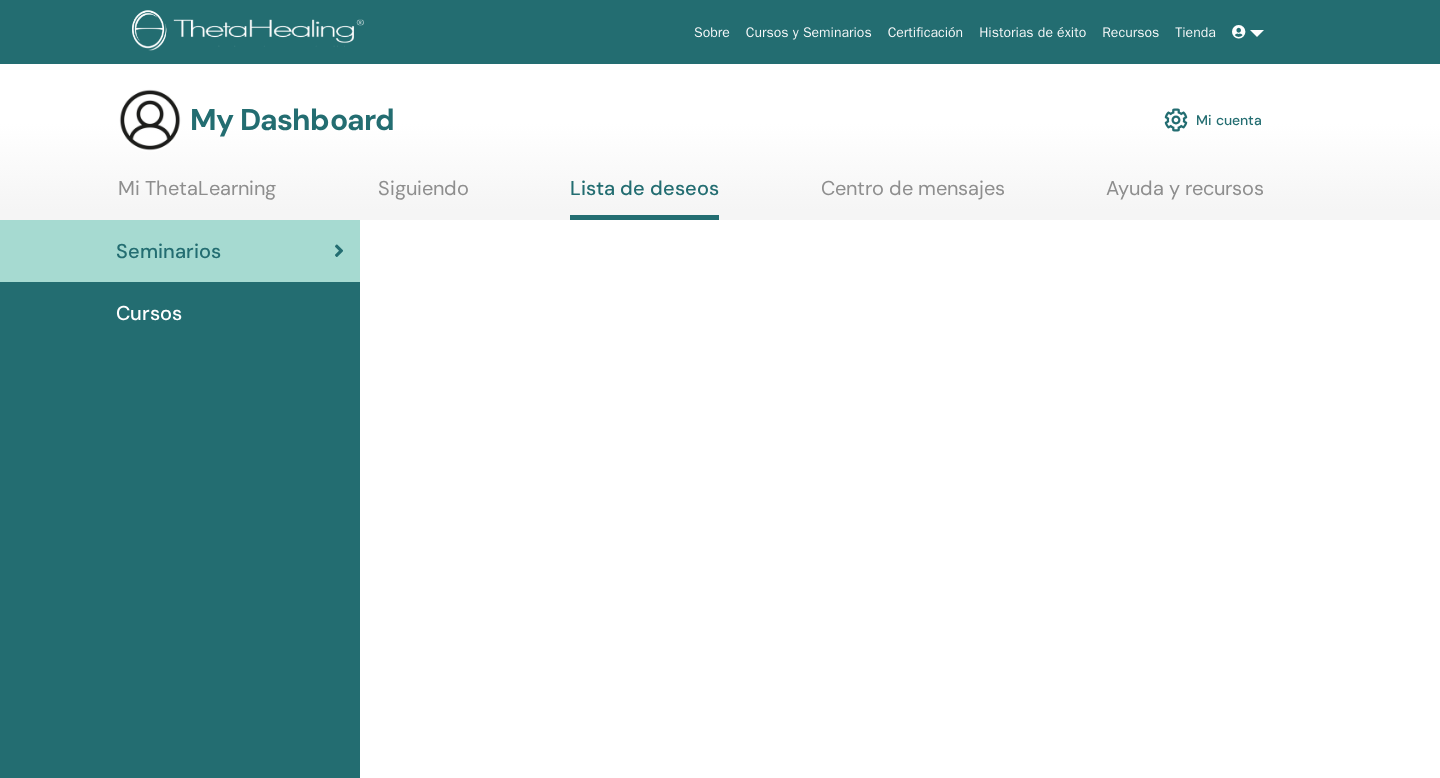 scroll, scrollTop: 0, scrollLeft: 0, axis: both 